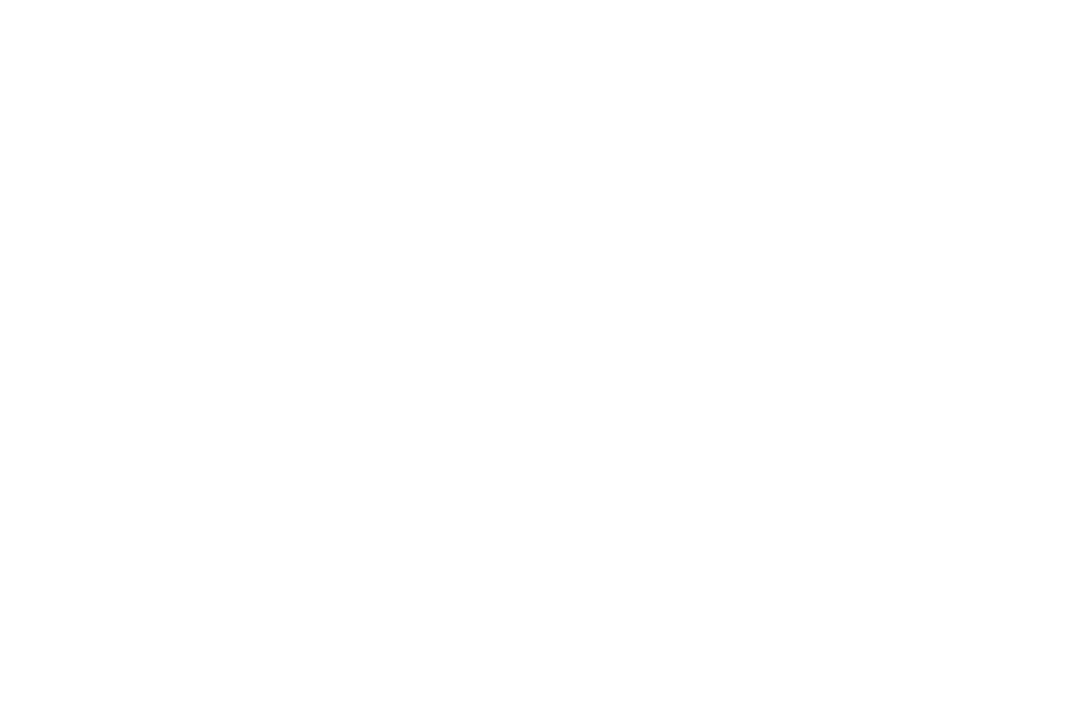 scroll, scrollTop: 0, scrollLeft: 0, axis: both 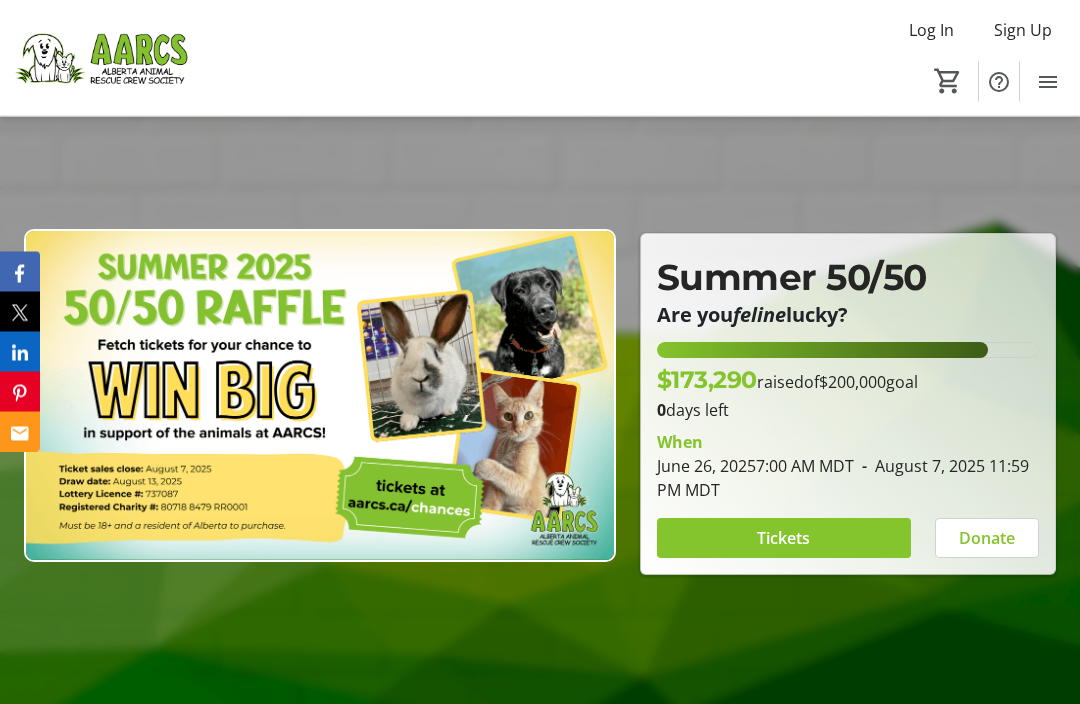 click on "Tickets" at bounding box center [783, 539] 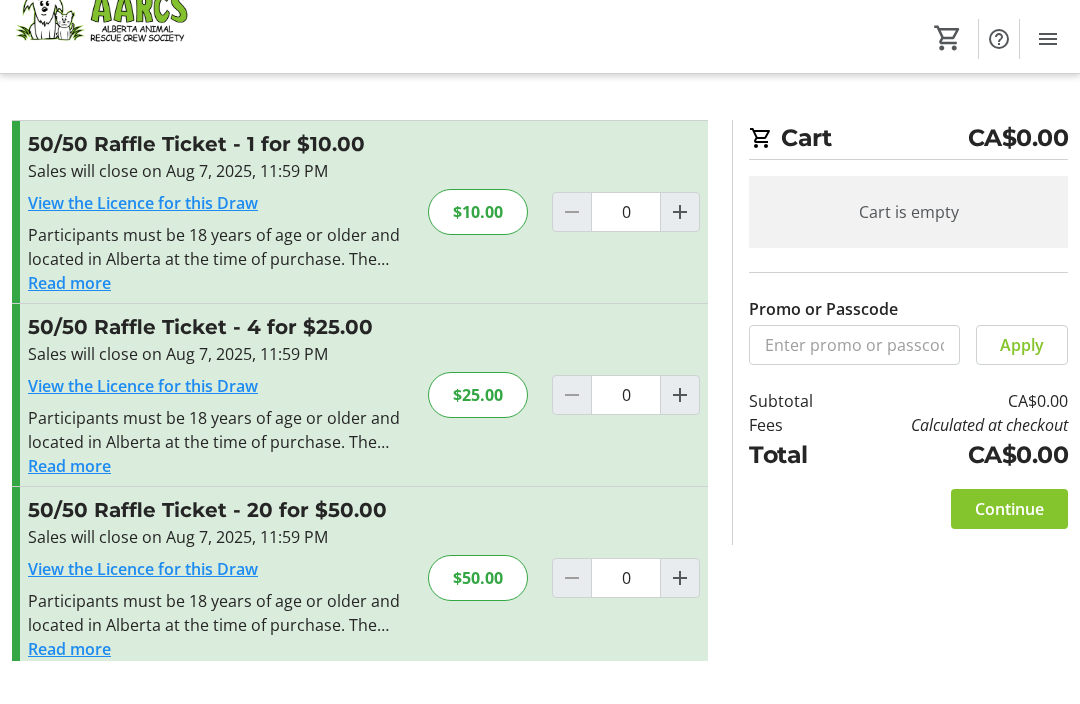 scroll, scrollTop: 46, scrollLeft: 0, axis: vertical 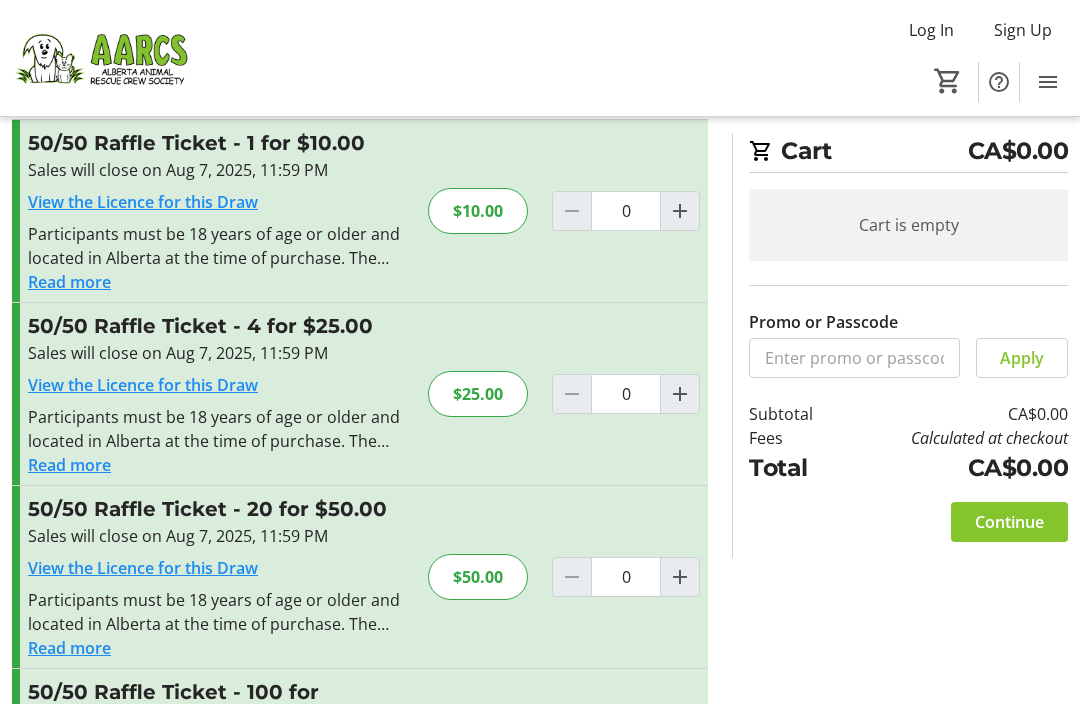 click 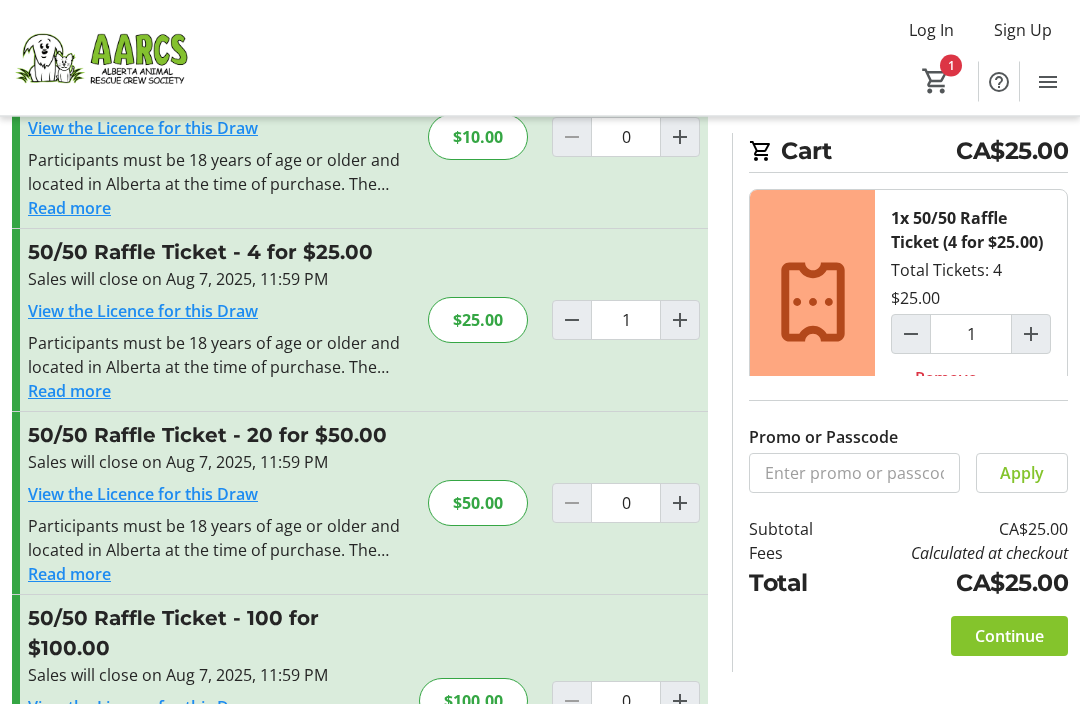 scroll, scrollTop: 138, scrollLeft: 0, axis: vertical 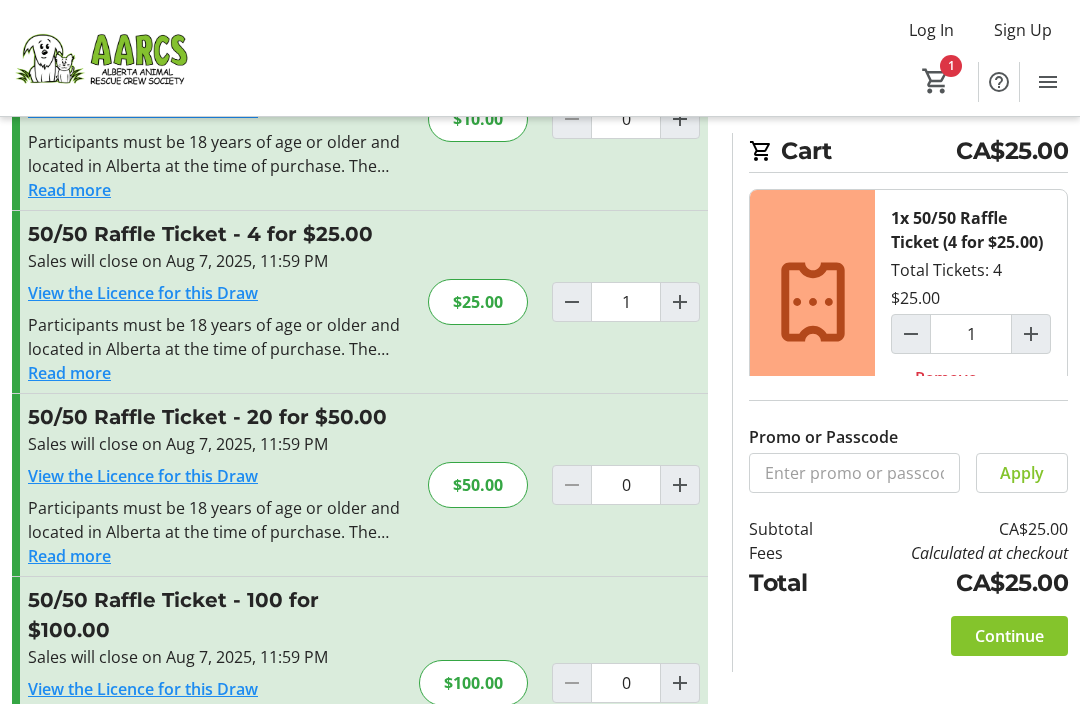 click on "Continue" 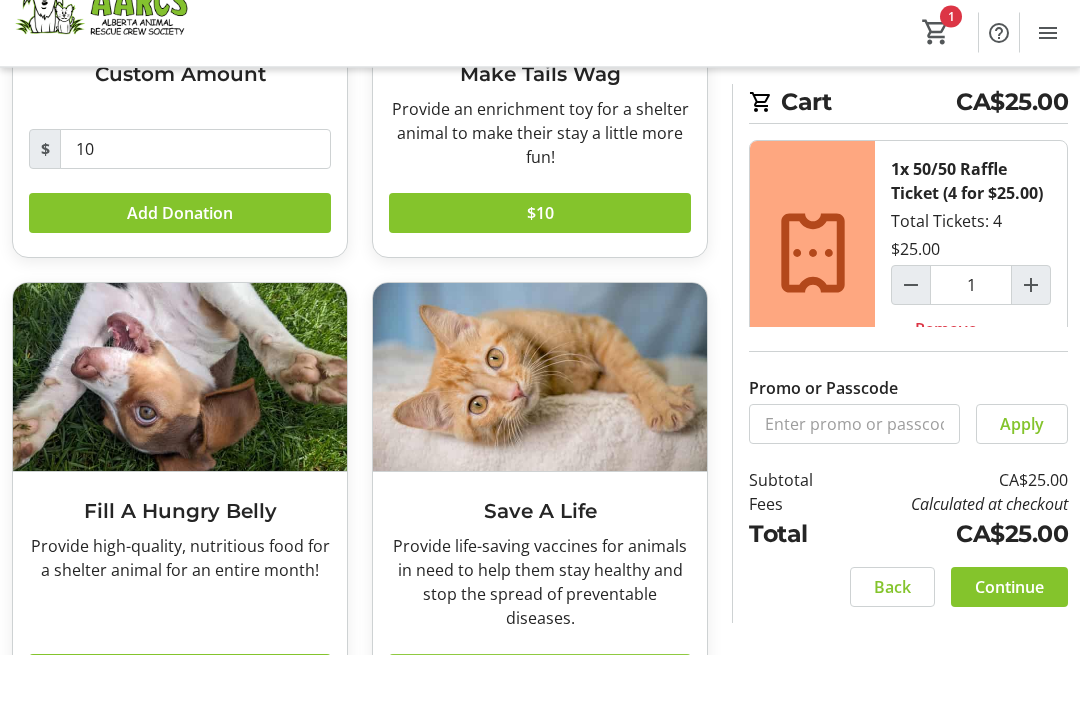 scroll, scrollTop: 258, scrollLeft: 0, axis: vertical 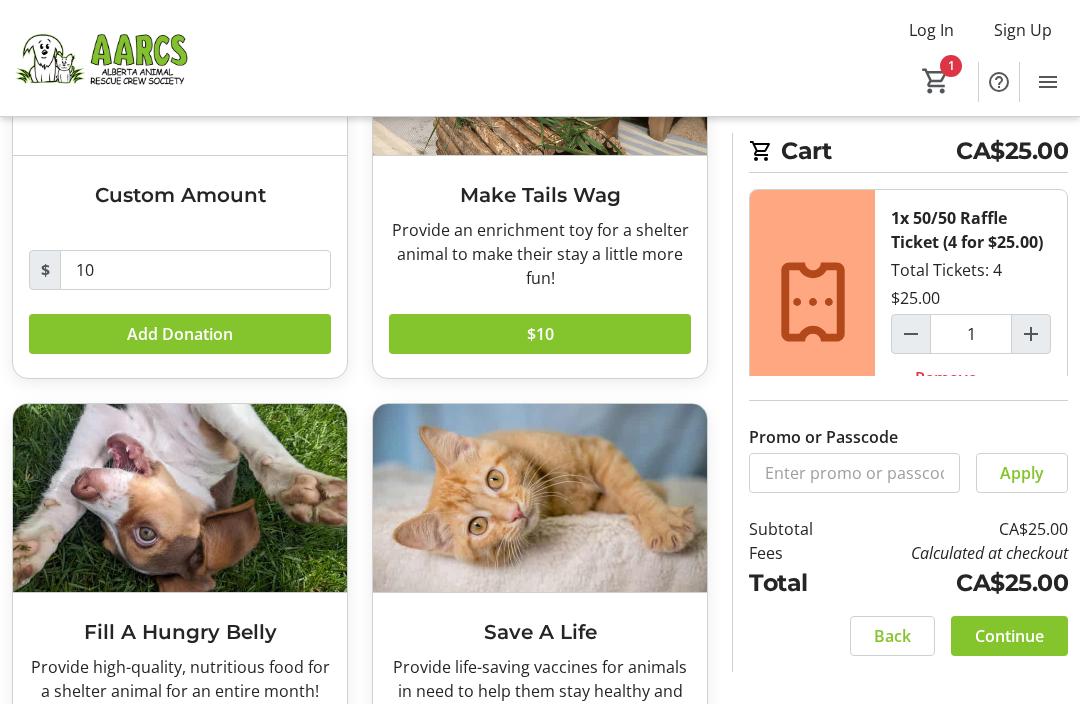 click on "Continue" 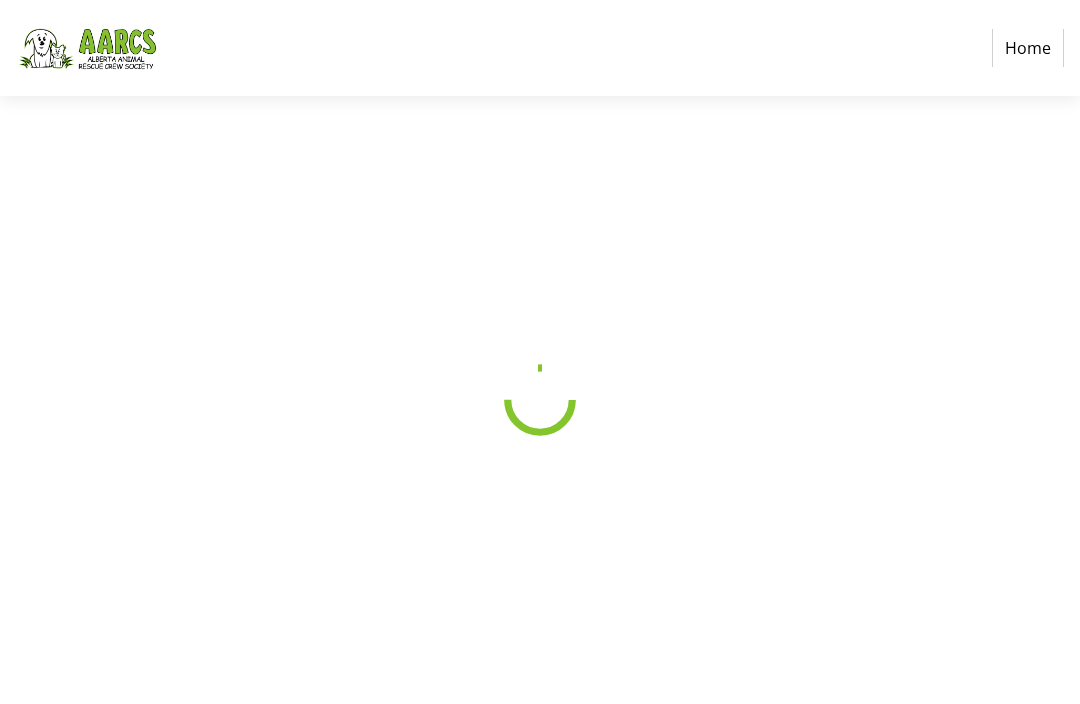 scroll, scrollTop: 0, scrollLeft: 0, axis: both 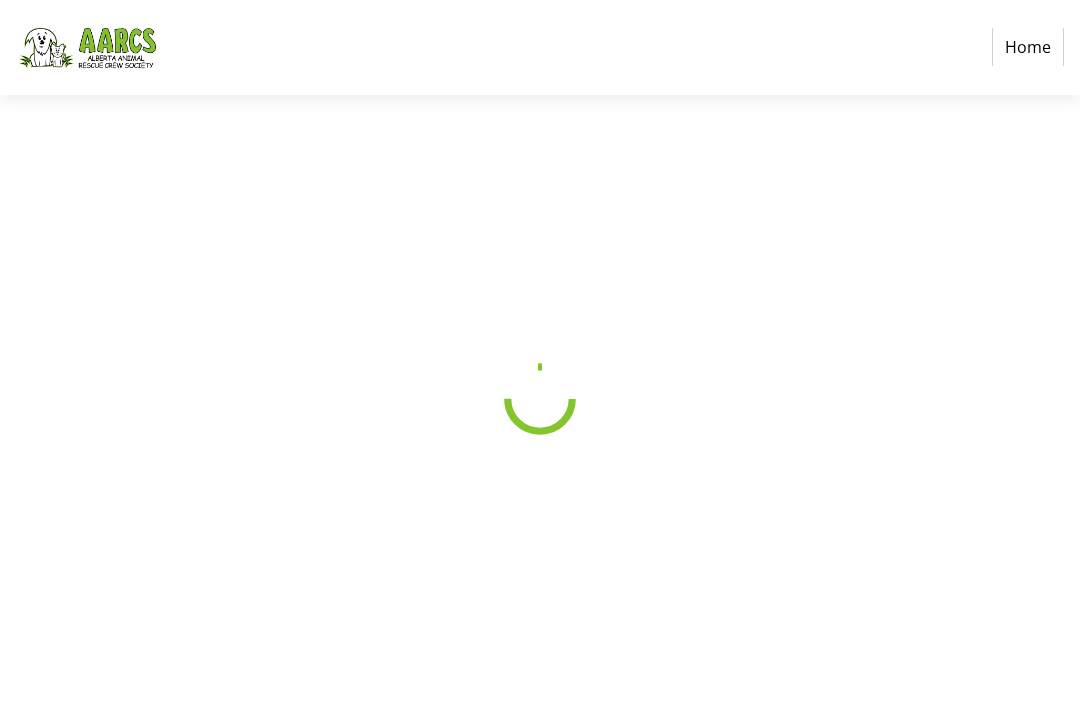 select on "CA" 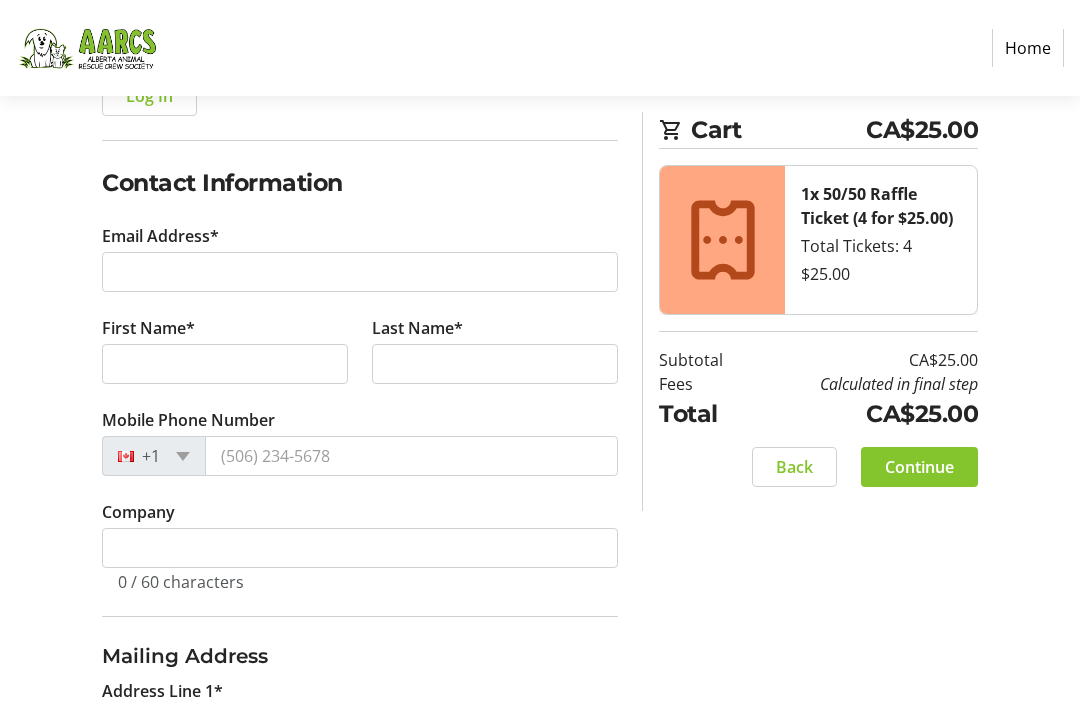 scroll, scrollTop: 288, scrollLeft: 0, axis: vertical 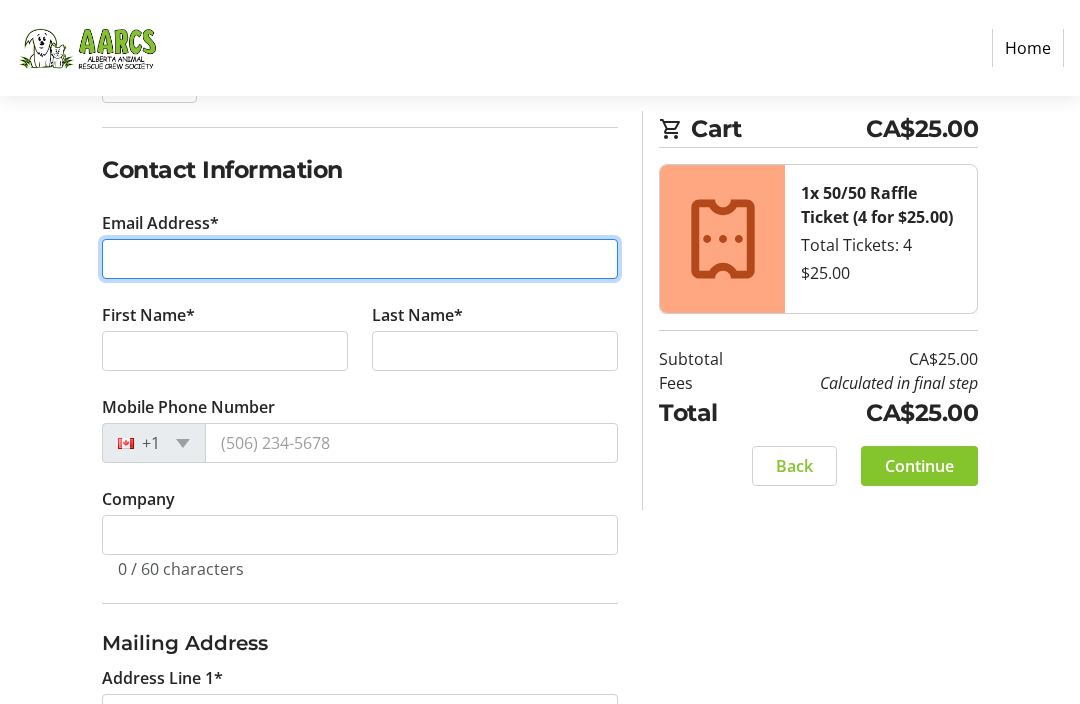 click on "Email Address*" at bounding box center [360, 260] 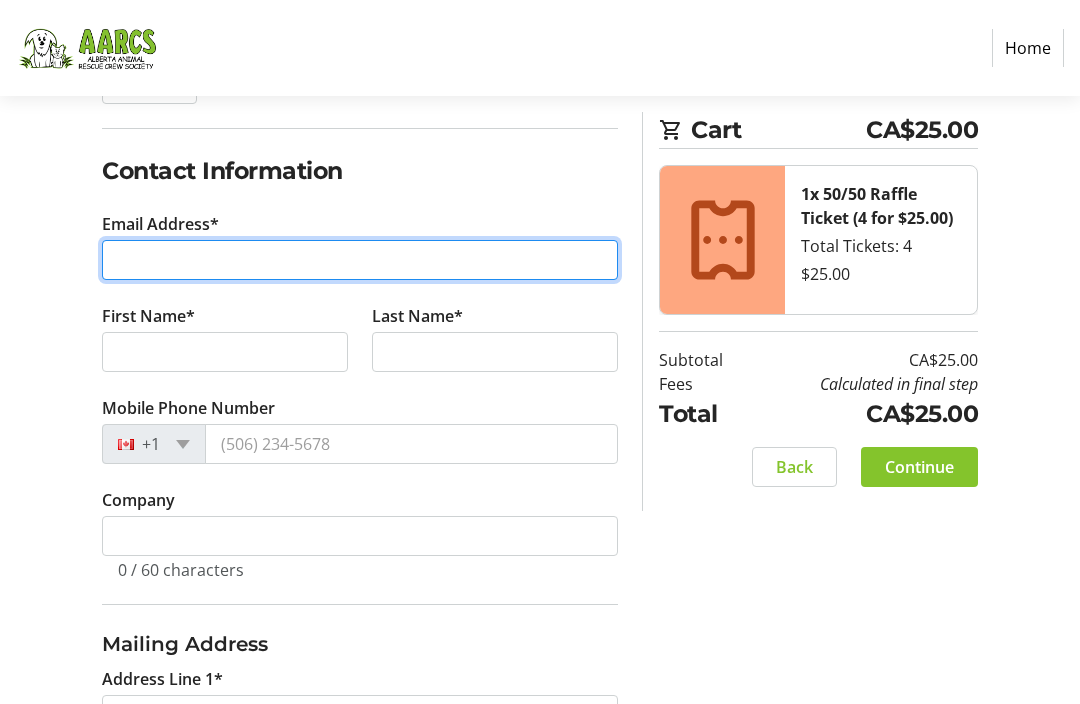type on "[EMAIL]" 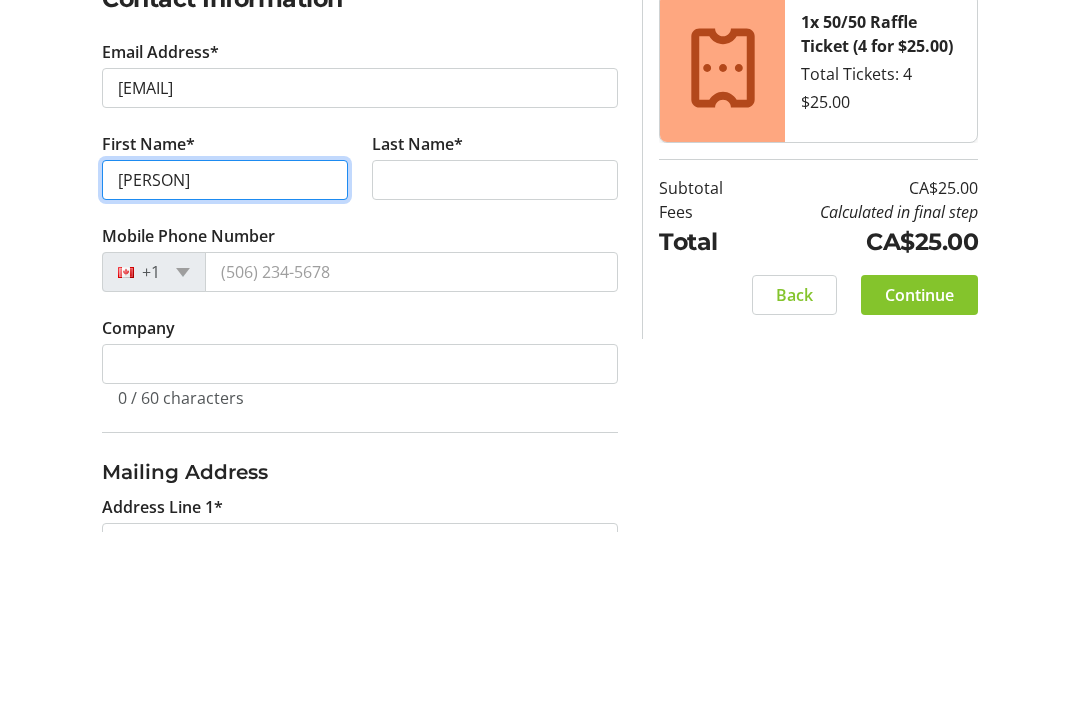 type on "[PERSON]" 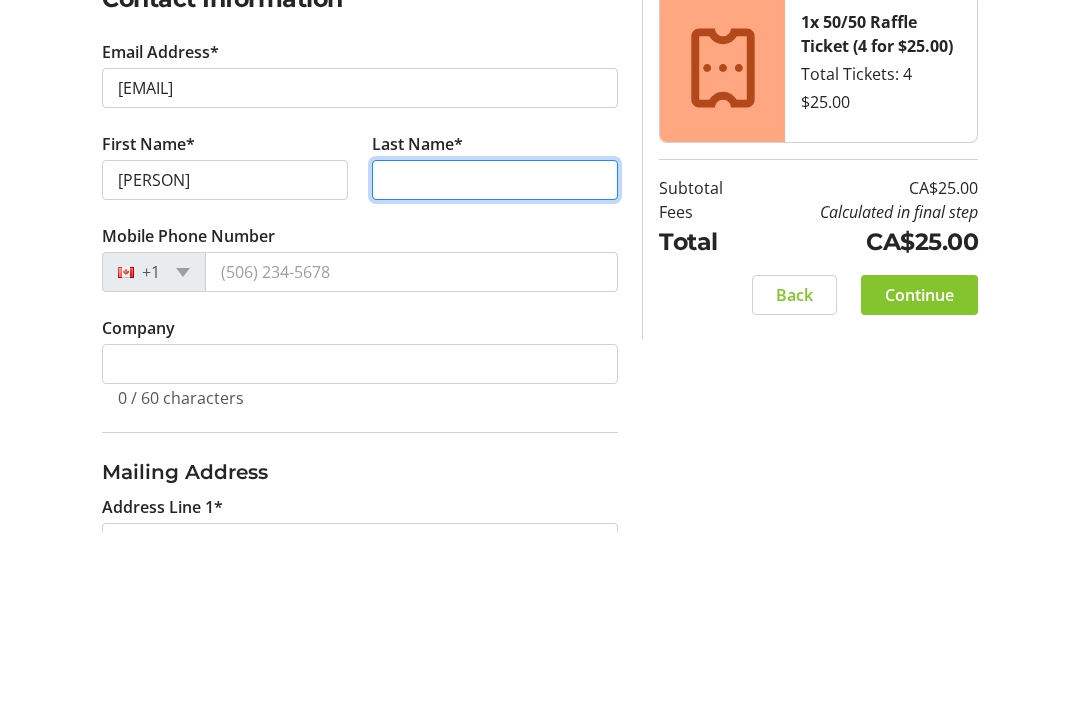 click on "Last Name*" at bounding box center (495, 352) 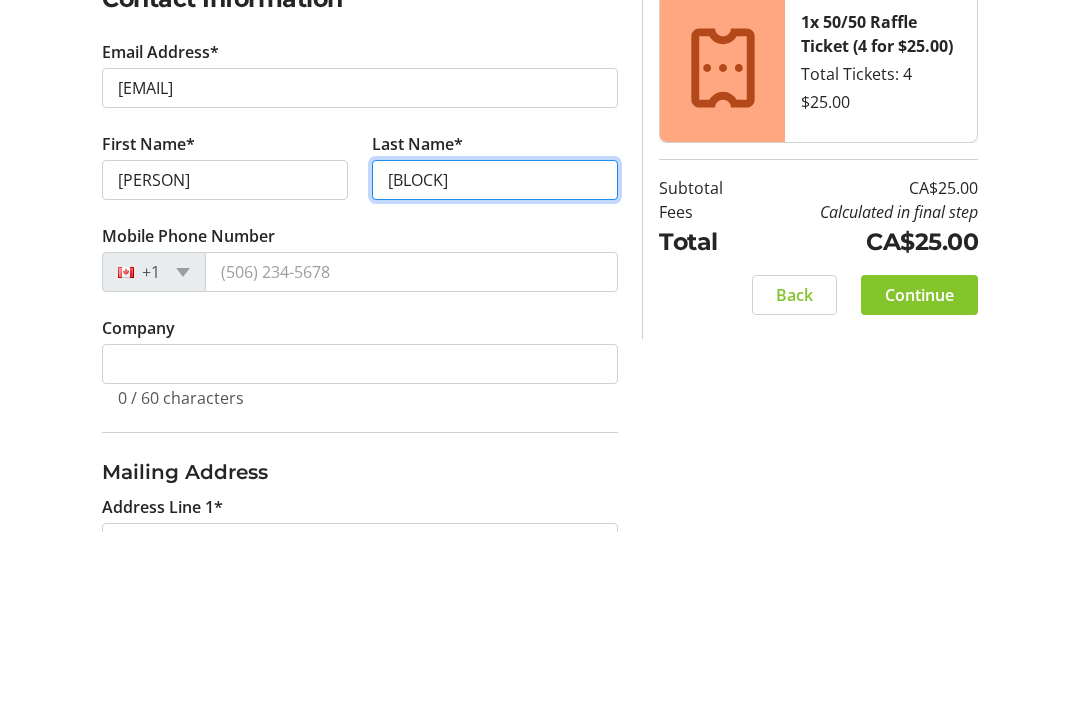 type on "[BLOCK]" 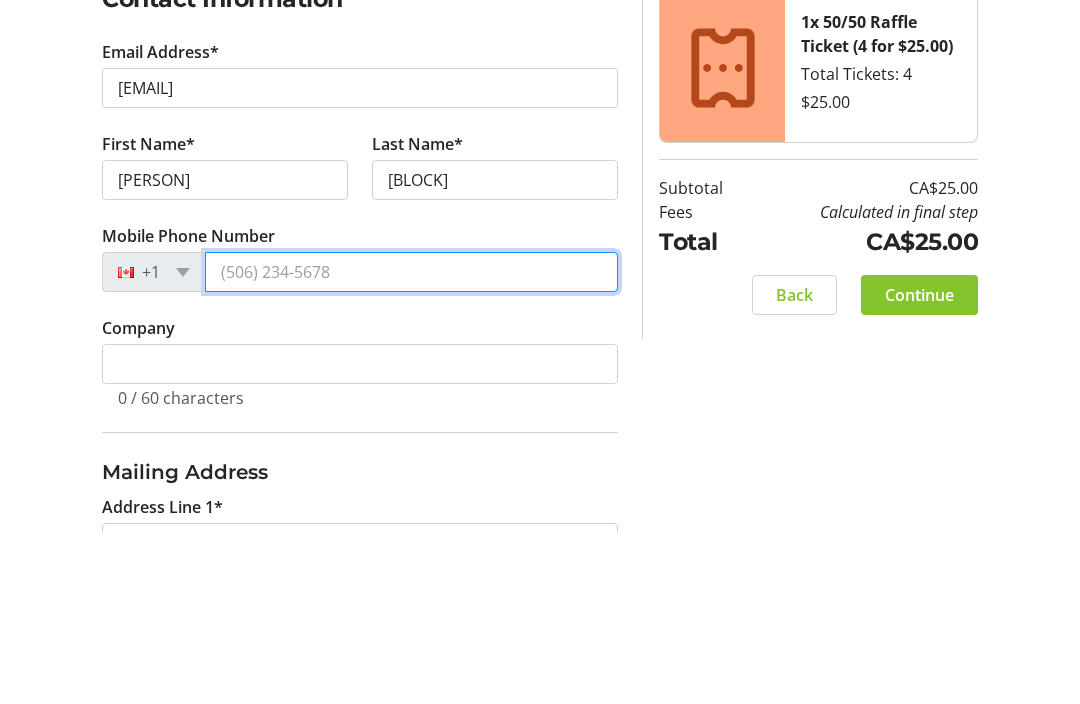 click on "Mobile Phone Number" at bounding box center (411, 444) 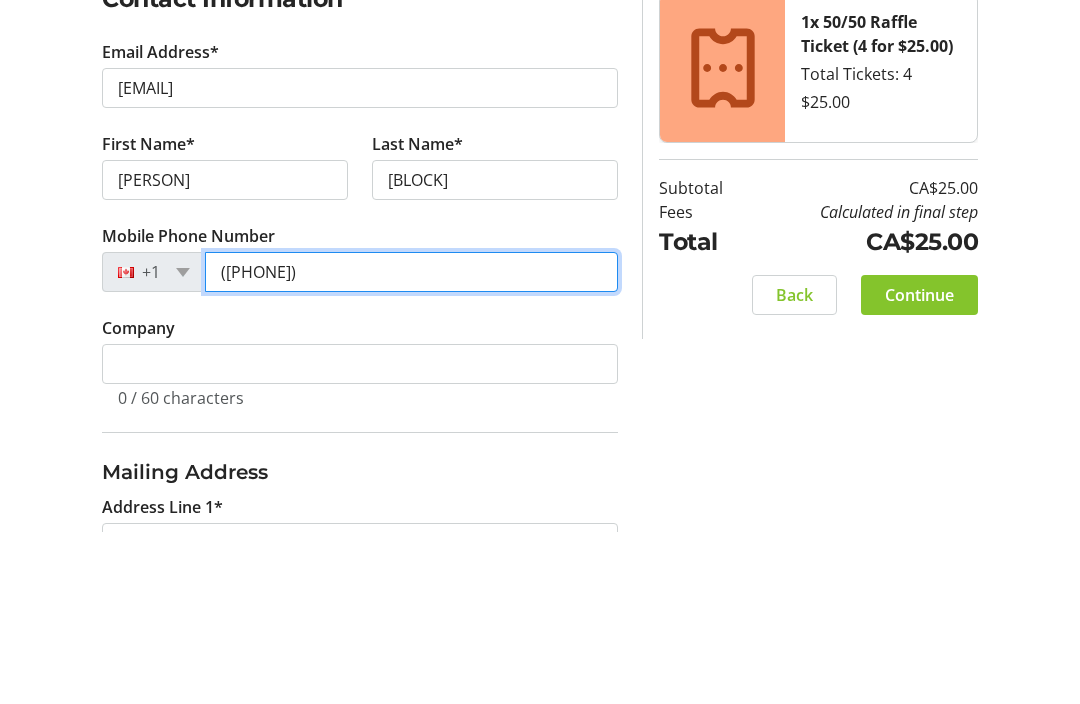 type on "([PHONE])" 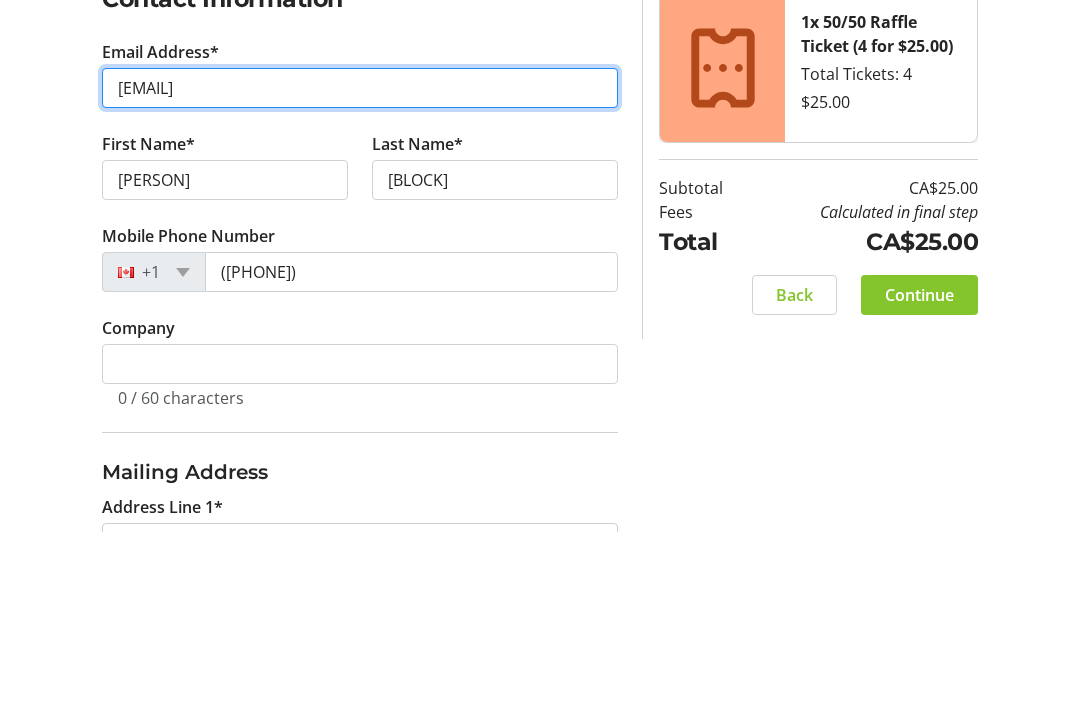 click on "[EMAIL]" at bounding box center [360, 260] 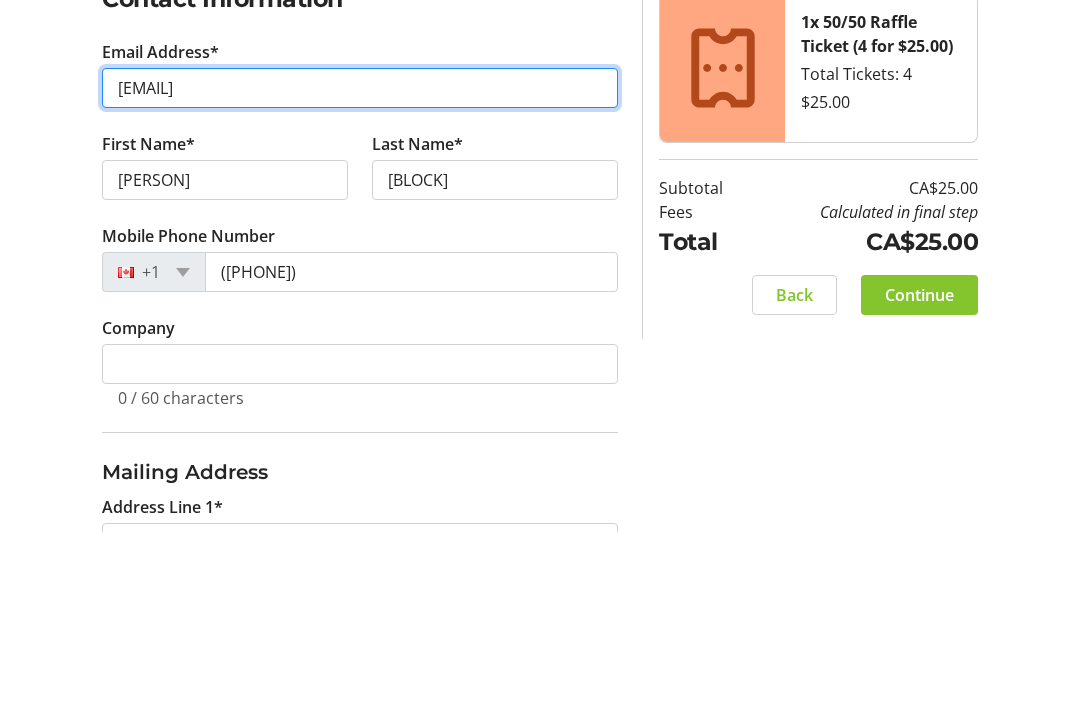 type on "[EMAIL]" 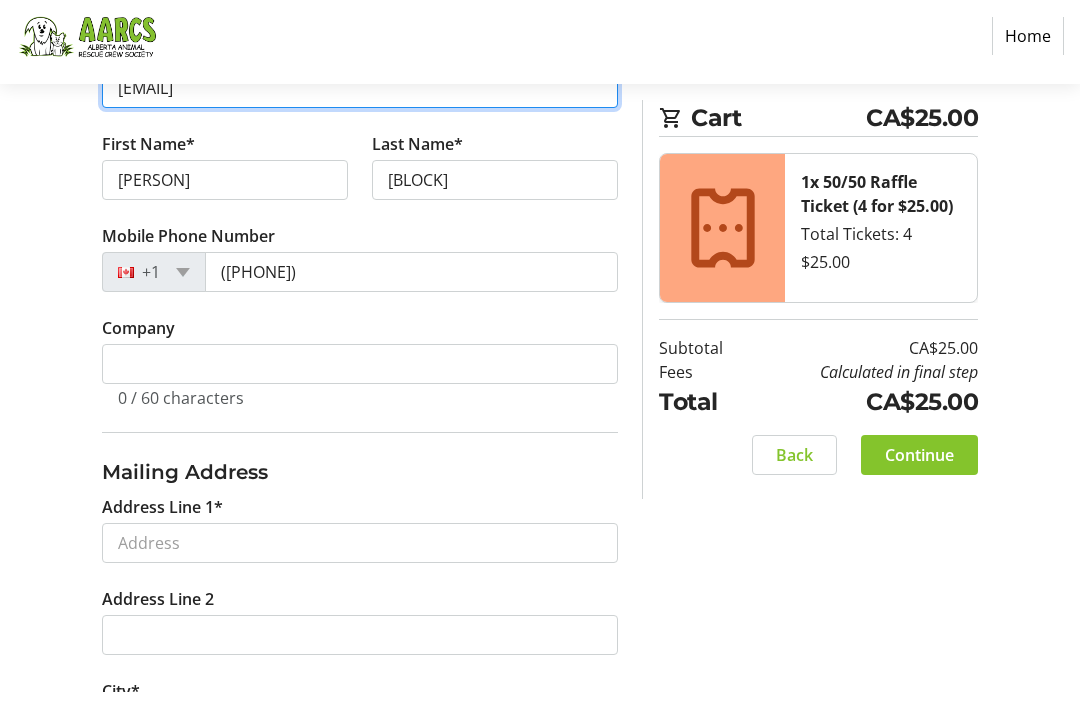scroll, scrollTop: 462, scrollLeft: 0, axis: vertical 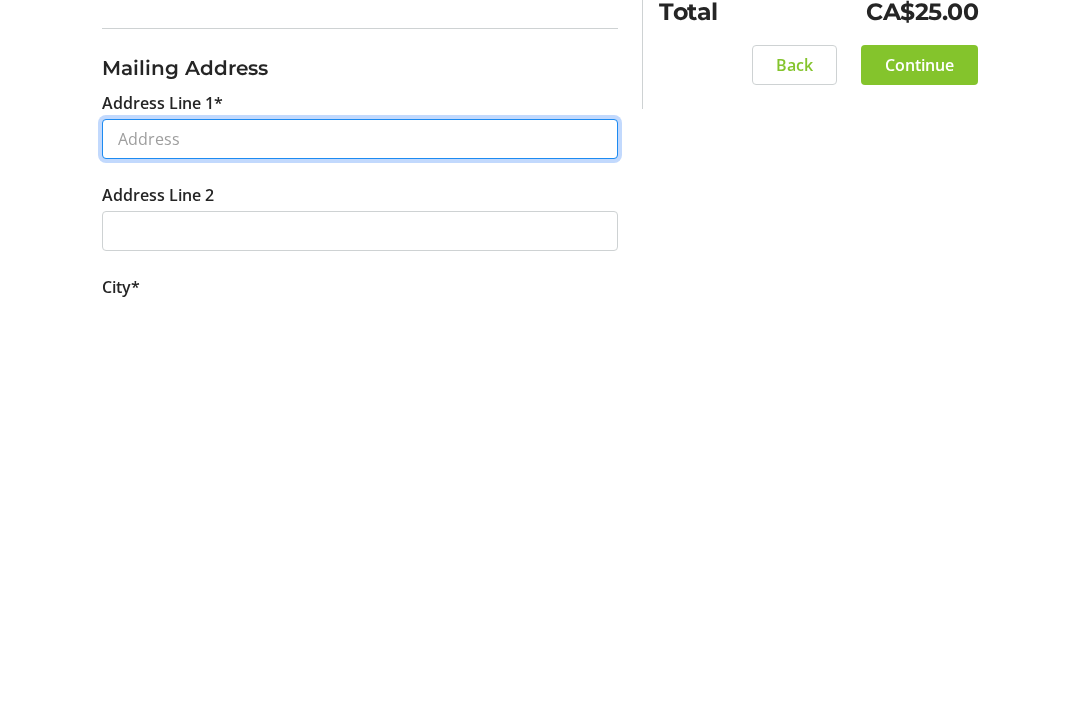 click on "Address Line 1*" at bounding box center [360, 541] 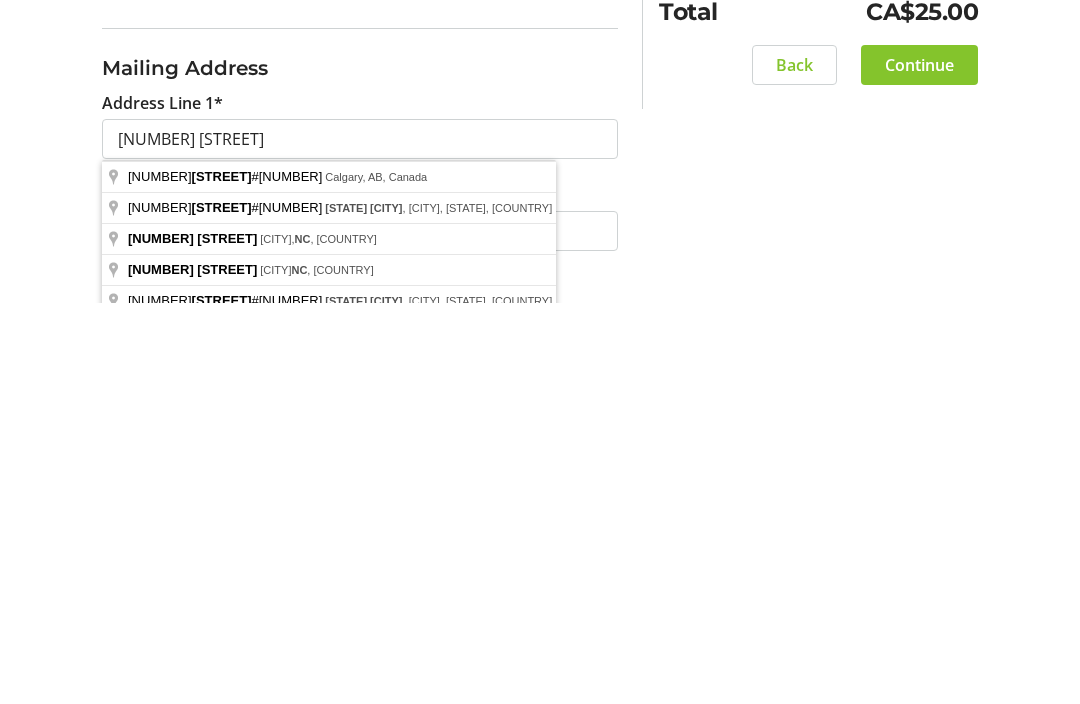 scroll, scrollTop: 864, scrollLeft: 0, axis: vertical 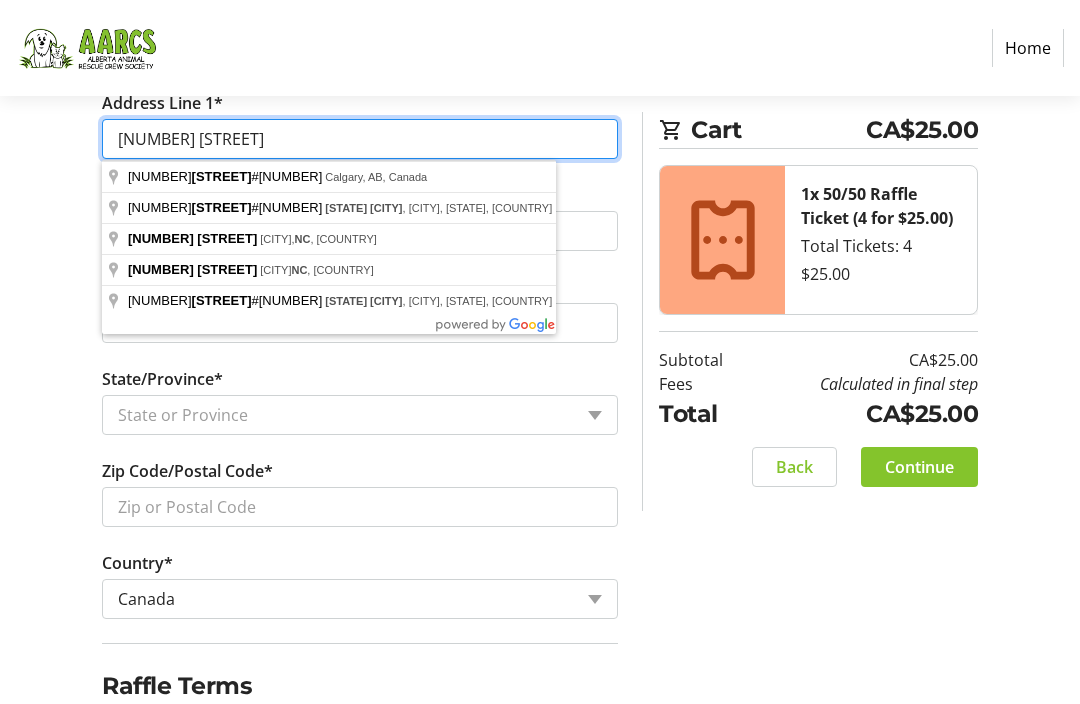 type on "[NUMBER] [STREET]" 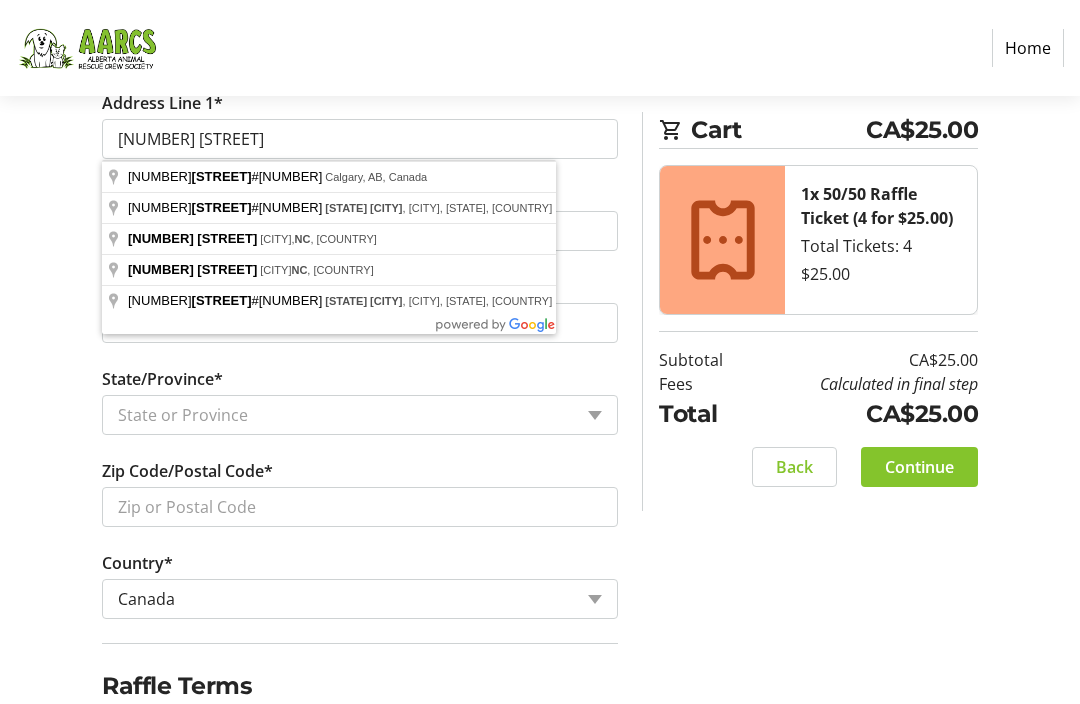 click on "[EMAIL] [PERSON] [LAST_NAME]  +1 ([PHONE])  [ADDRESS_LINE_1]  [CITY]  [STATE]  [POSTAL_CODE] [COUNTRY]" 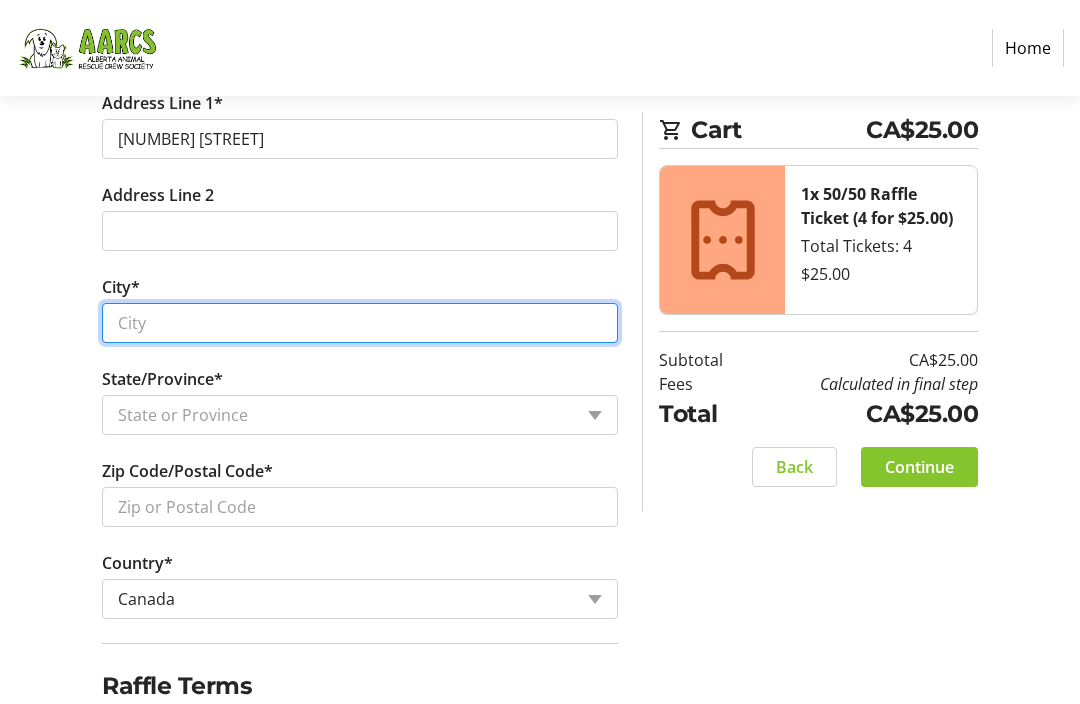 click on "City*" at bounding box center [360, 323] 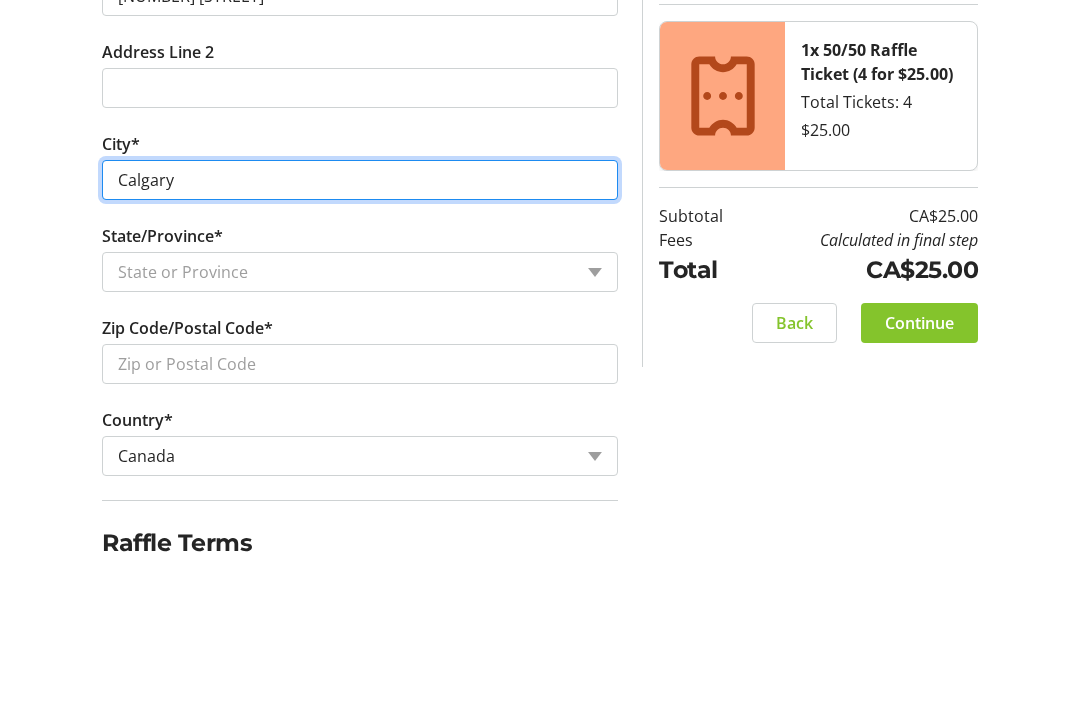 type on "Calgary" 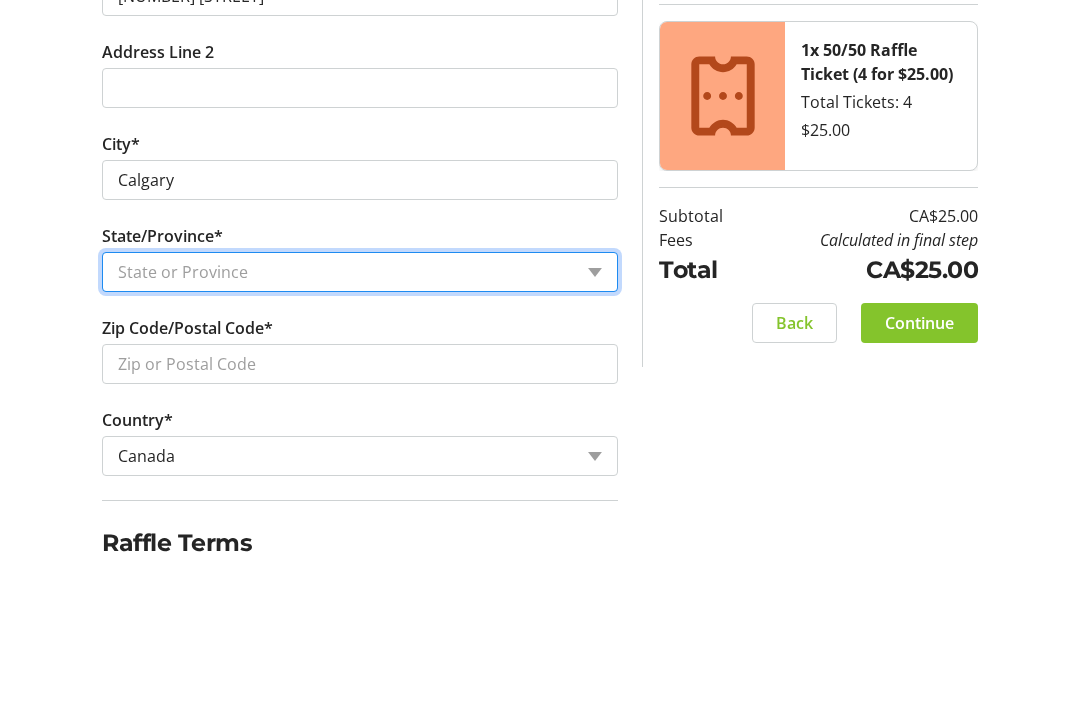 click on "State or Province  State or Province   Alberta   British Columbia   Manitoba   New Brunswick   Newfoundland and Labrador   Nova Scotia   Ontario   Prince Edward Island   Quebec   Saskatchewan   Northwest Territories   Nunavut   Yukon" at bounding box center (360, 416) 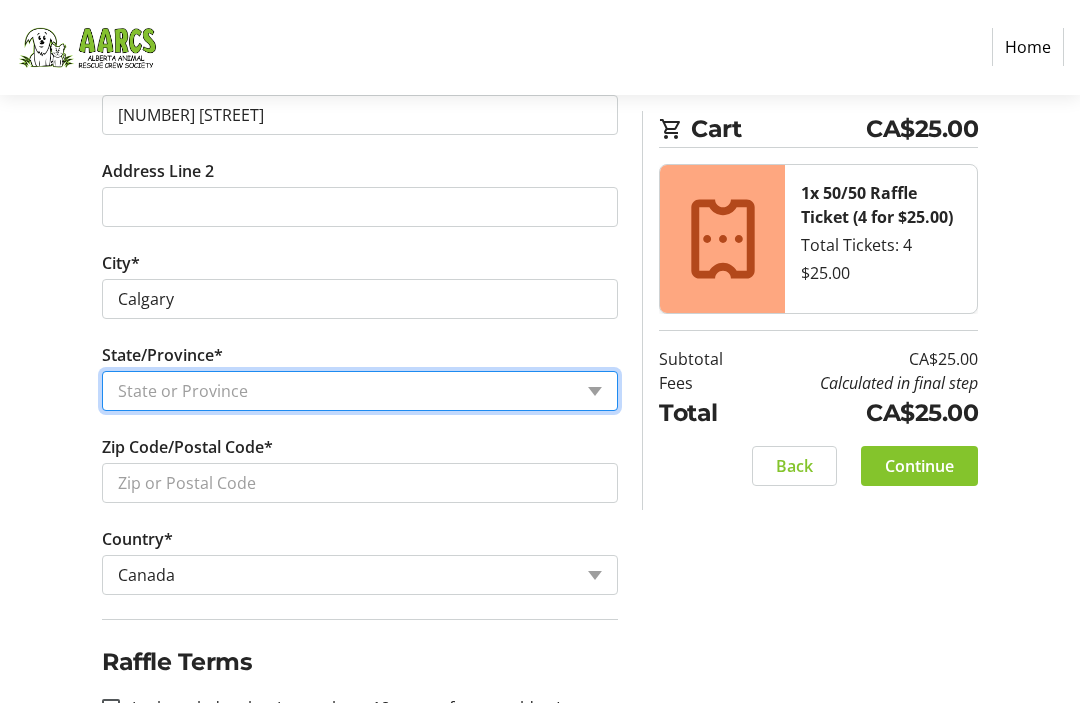 select on "AB" 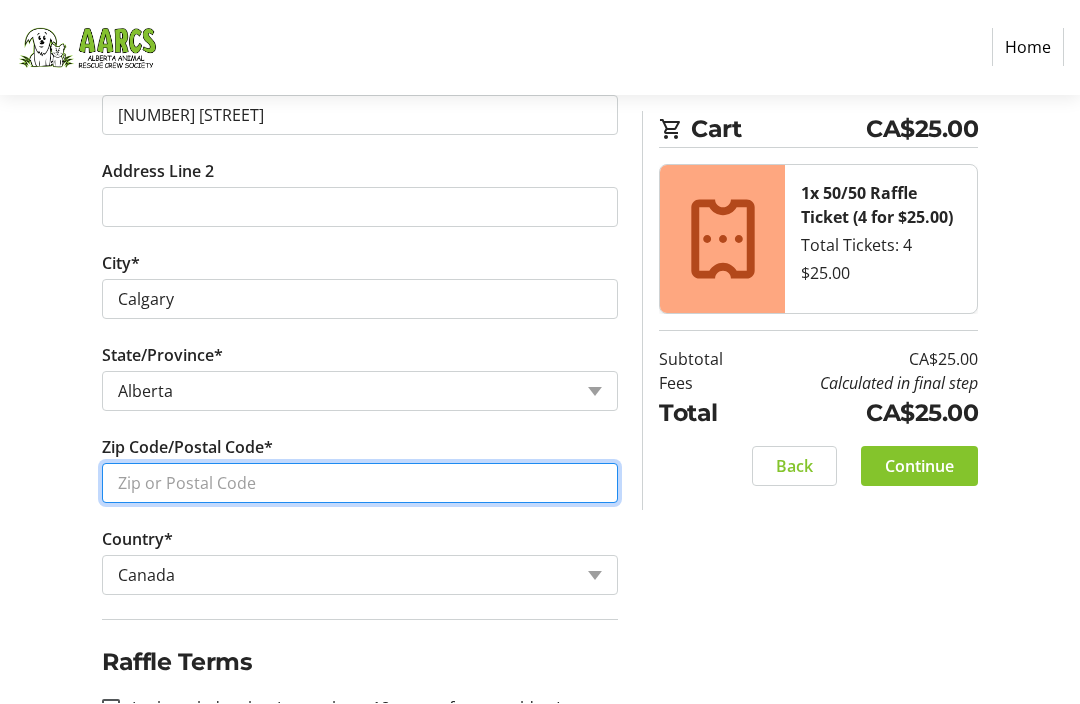 click on "Zip Code/Postal Code*" at bounding box center (360, 484) 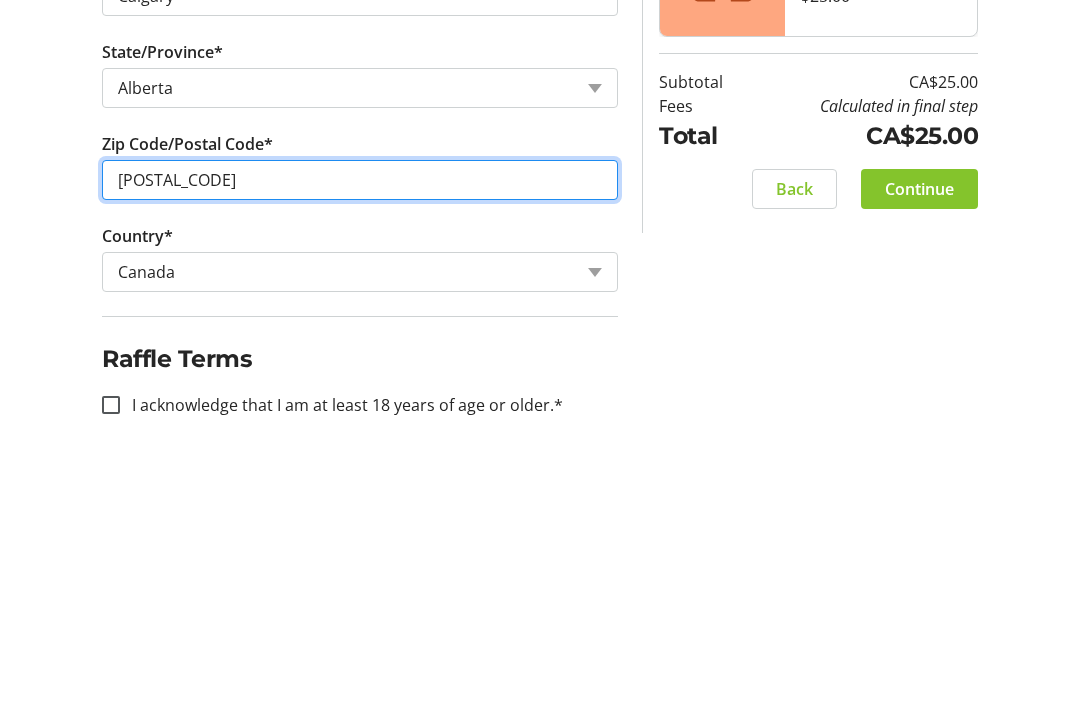 scroll, scrollTop: 953, scrollLeft: 0, axis: vertical 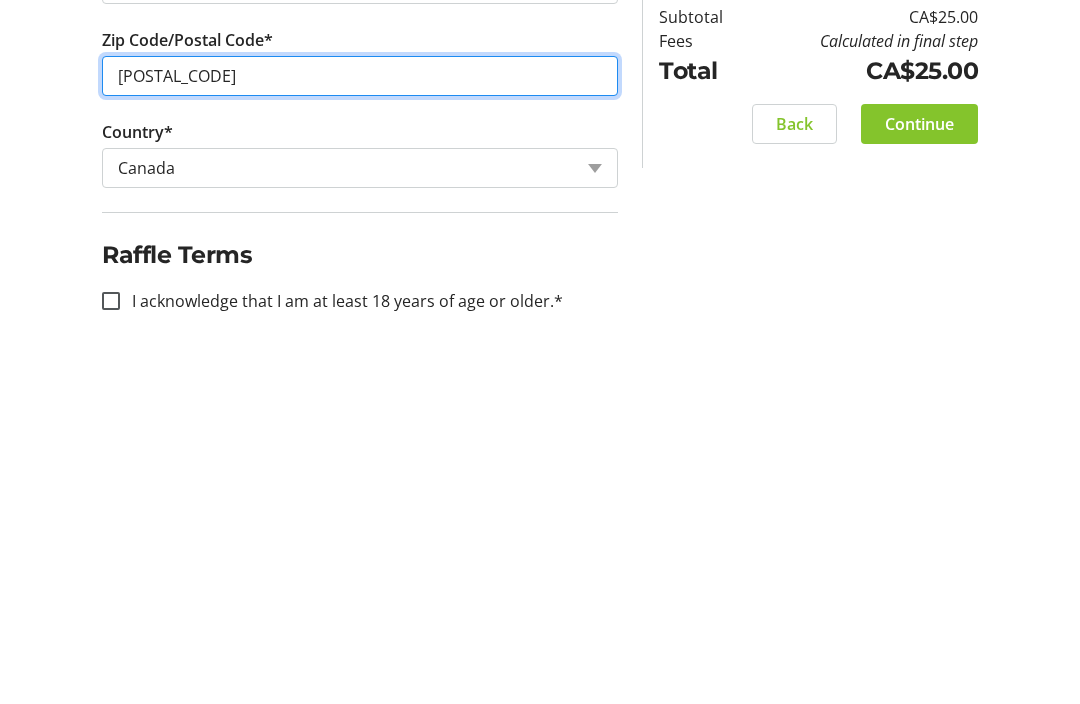 type on "[POSTAL_CODE]" 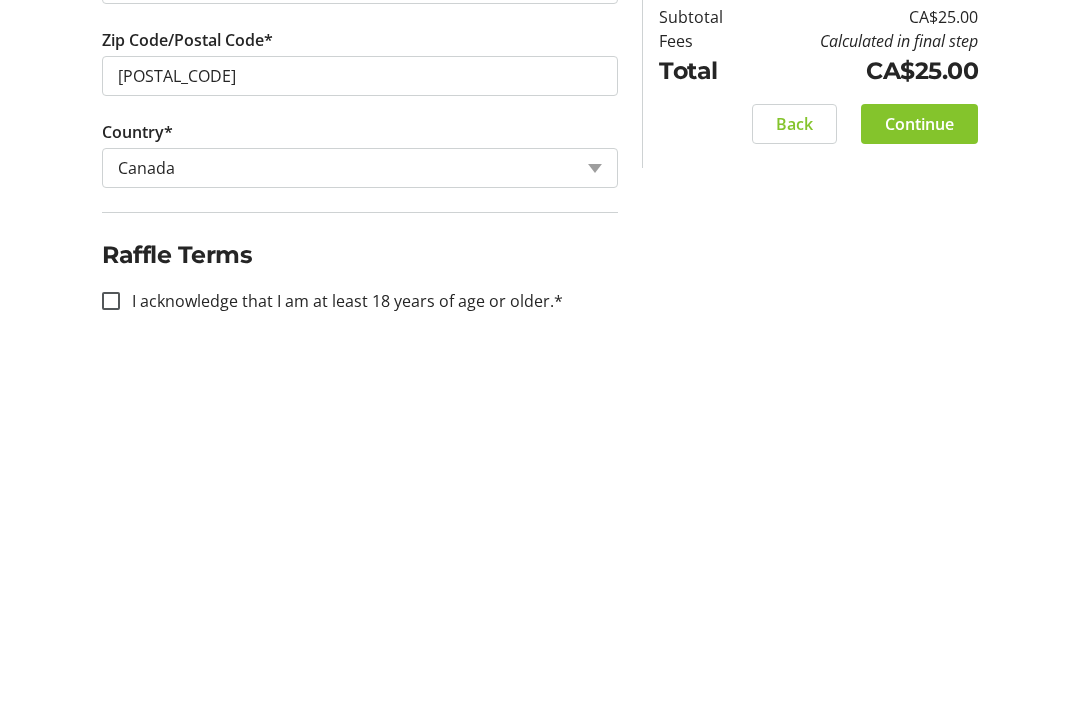 click on "I acknowledge that I am at least 18 years of age or older.*" at bounding box center (111, 644) 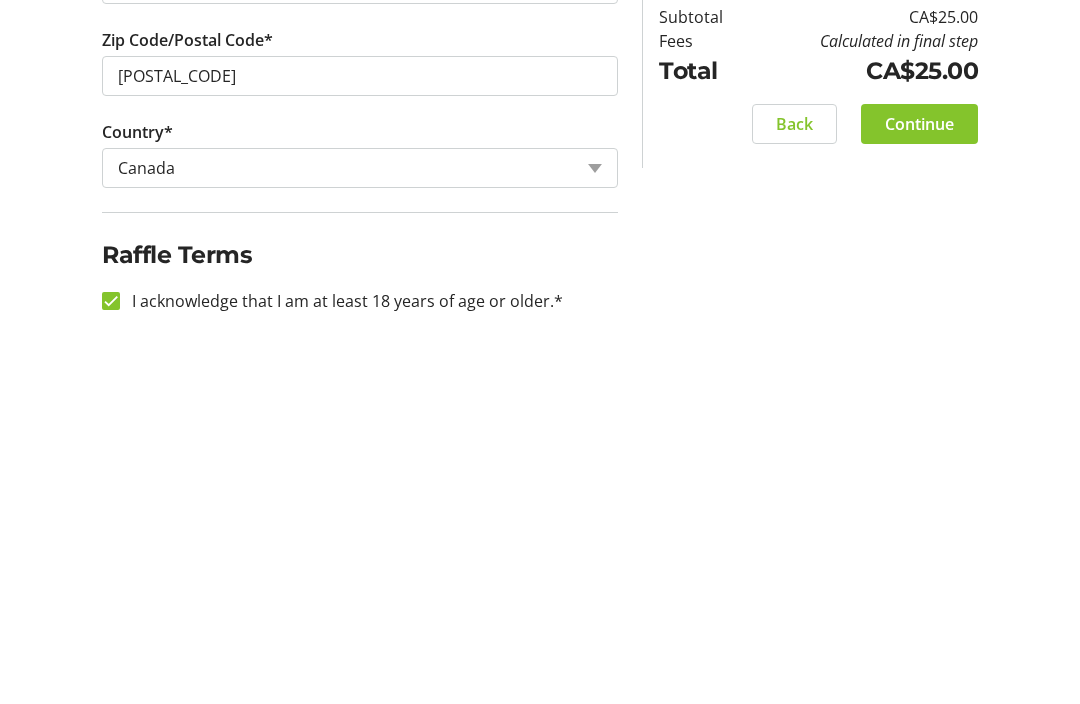checkbox on "true" 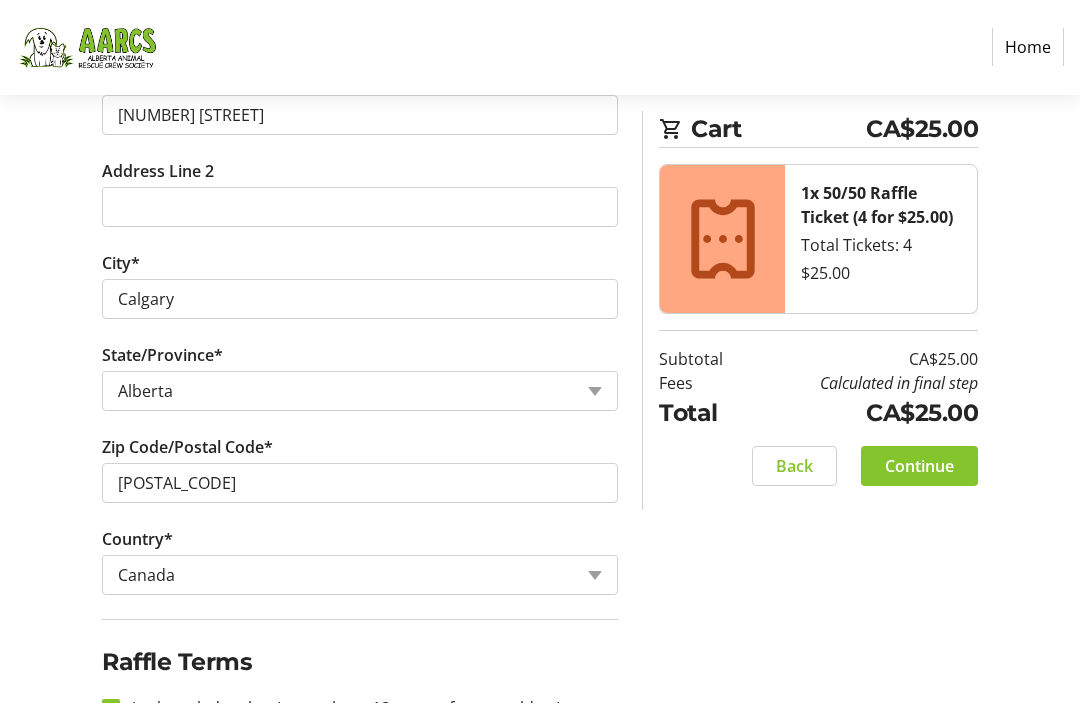 click on "Continue" 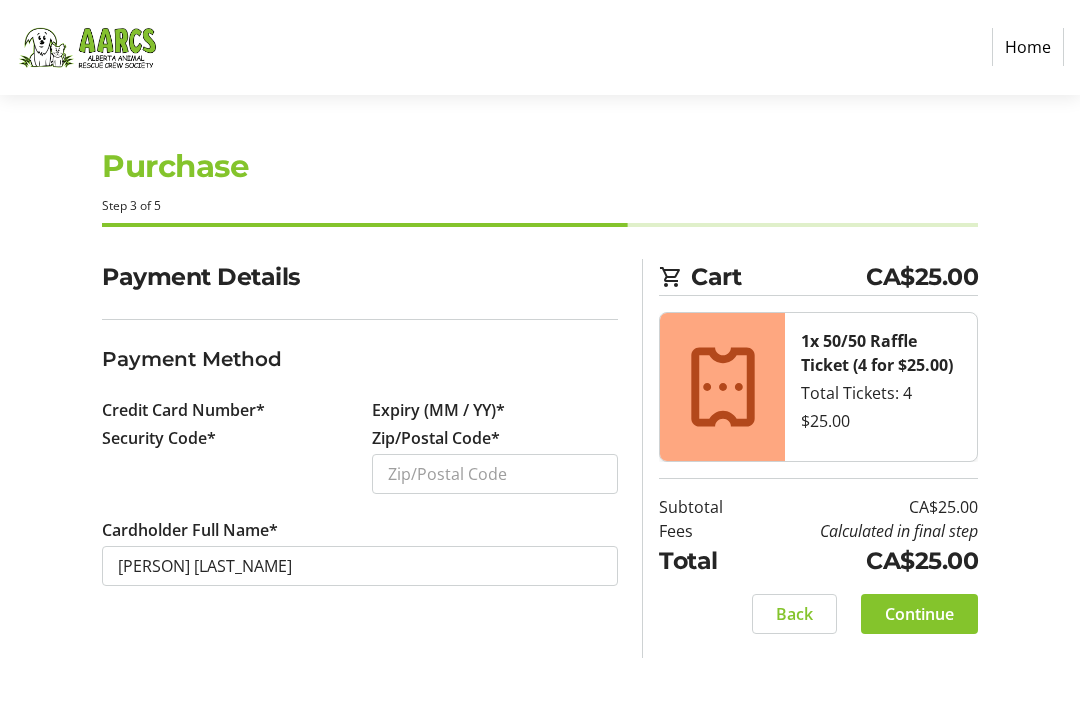 scroll, scrollTop: 0, scrollLeft: 0, axis: both 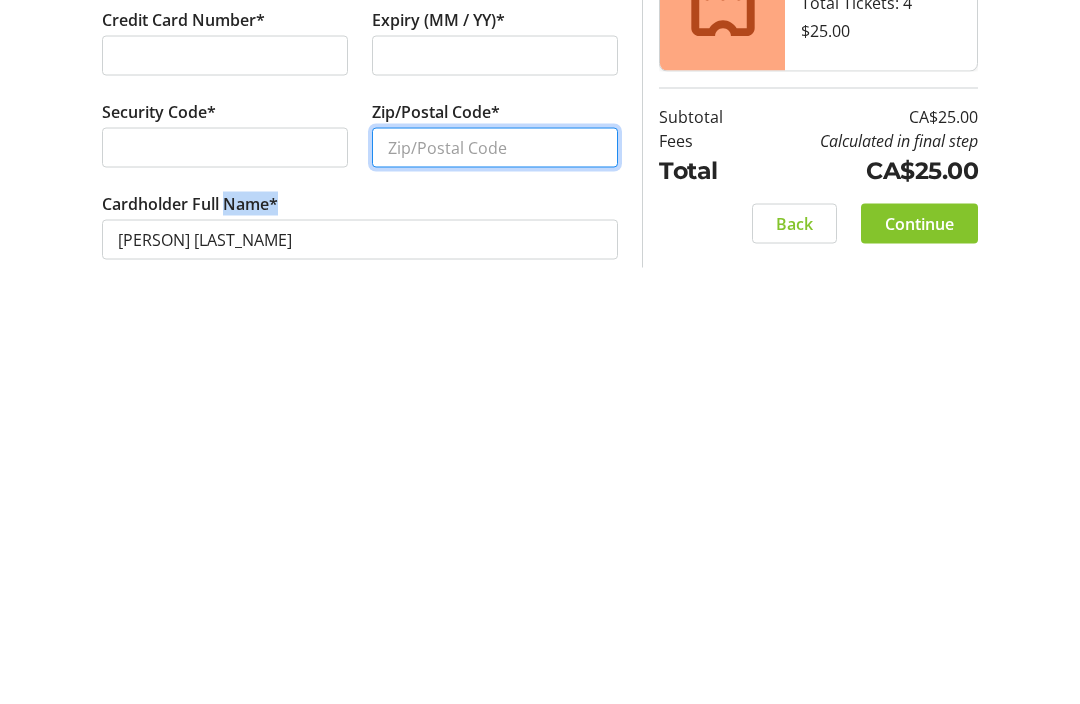 click on "Zip/Postal Code*" at bounding box center [495, 539] 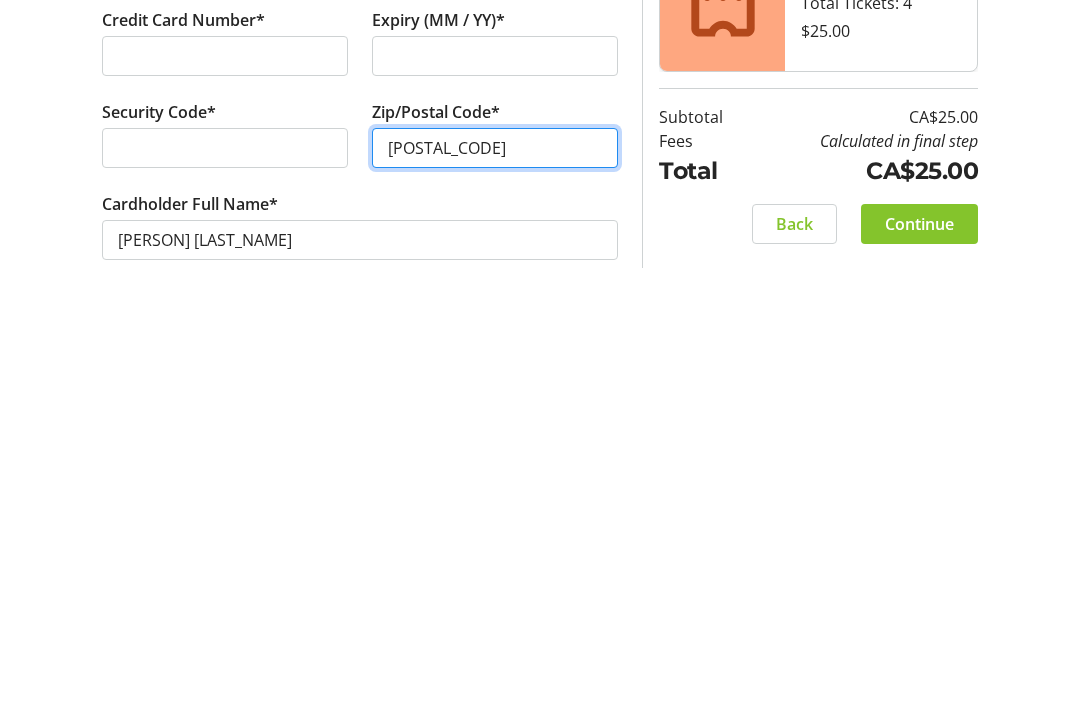 type on "[POSTAL_CODE]" 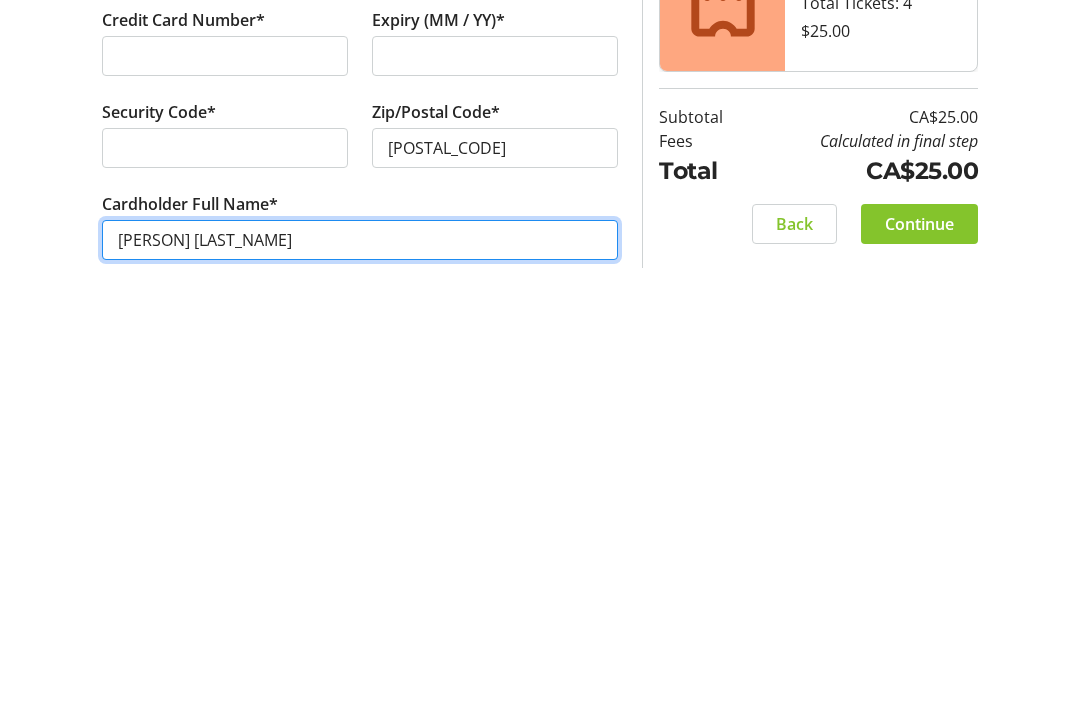 click on "[PERSON] [LAST_NAME]" at bounding box center (360, 631) 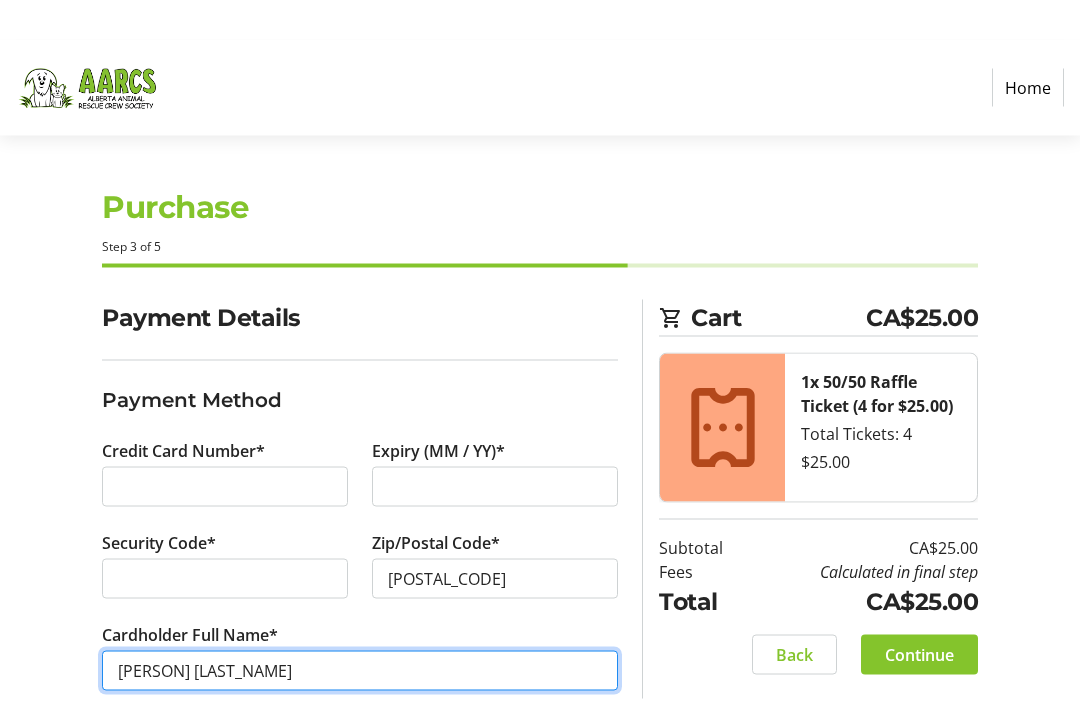 scroll, scrollTop: 55, scrollLeft: 0, axis: vertical 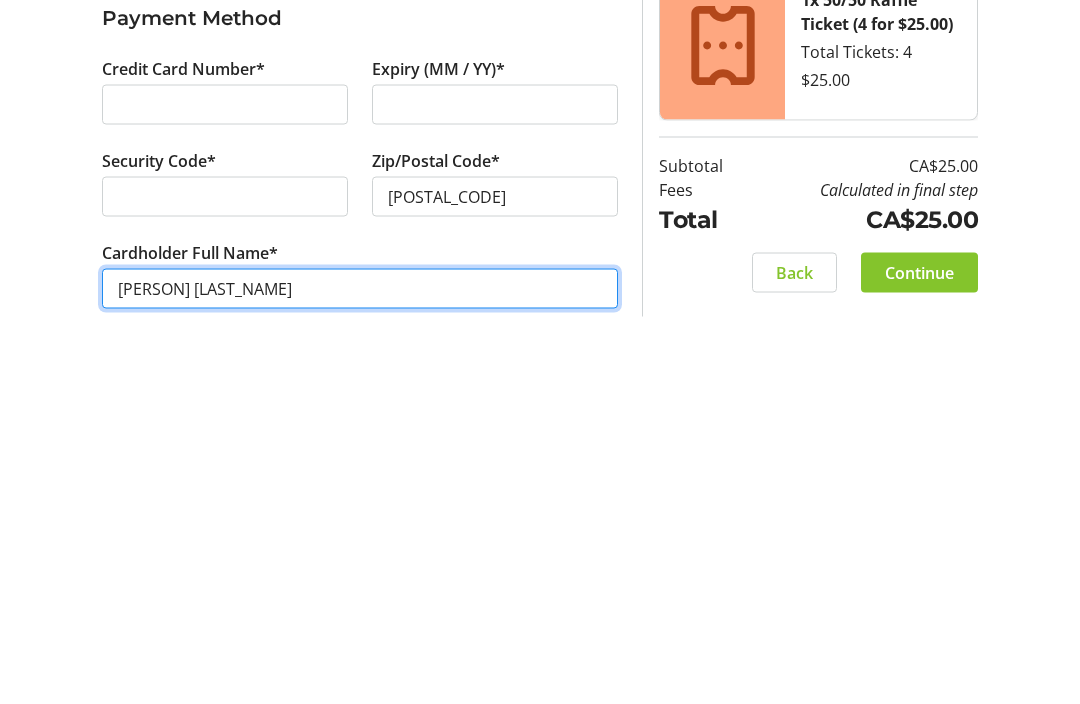 type on "[PERSON] [LAST_NAME]" 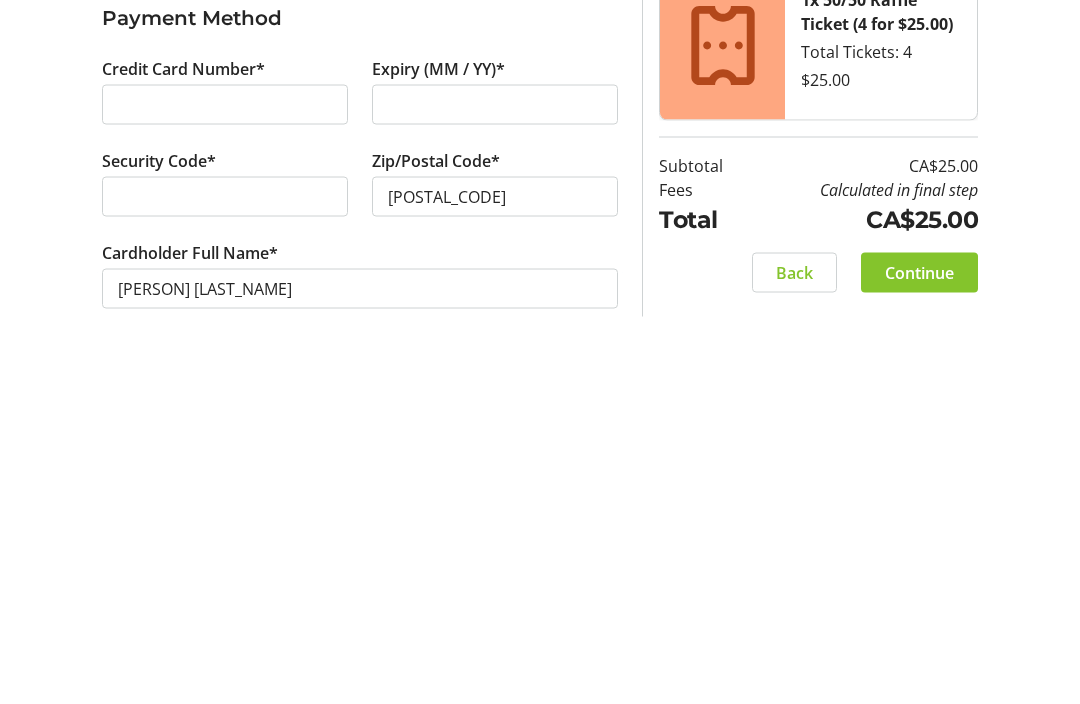 click on "Continue" 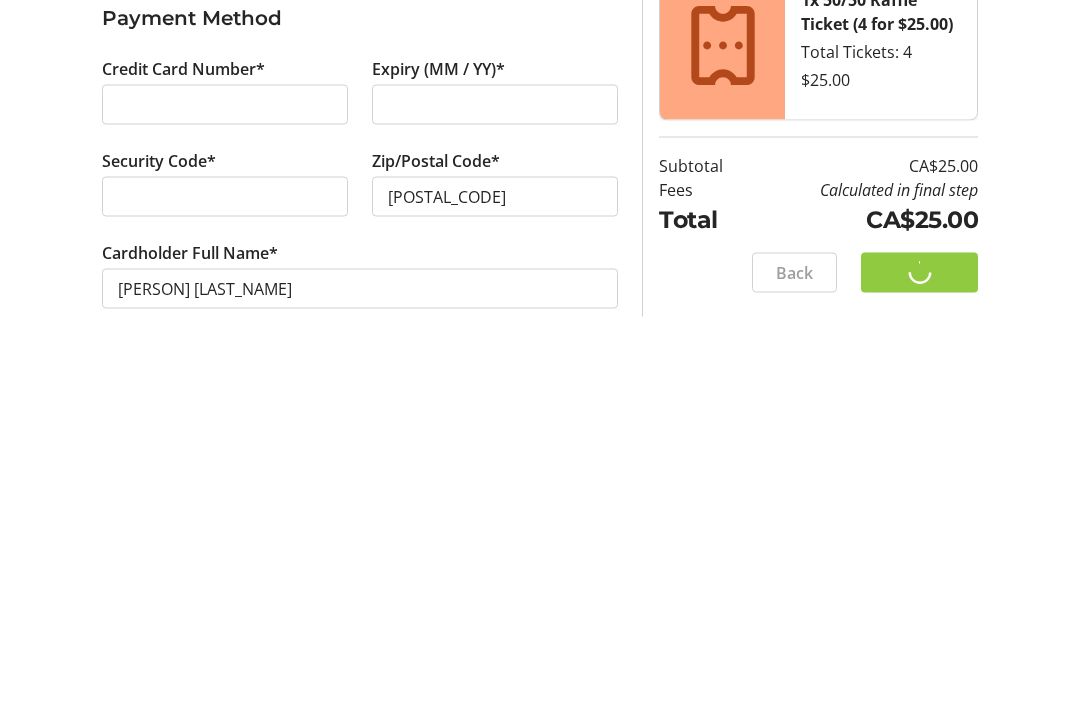 scroll, scrollTop: 0, scrollLeft: 0, axis: both 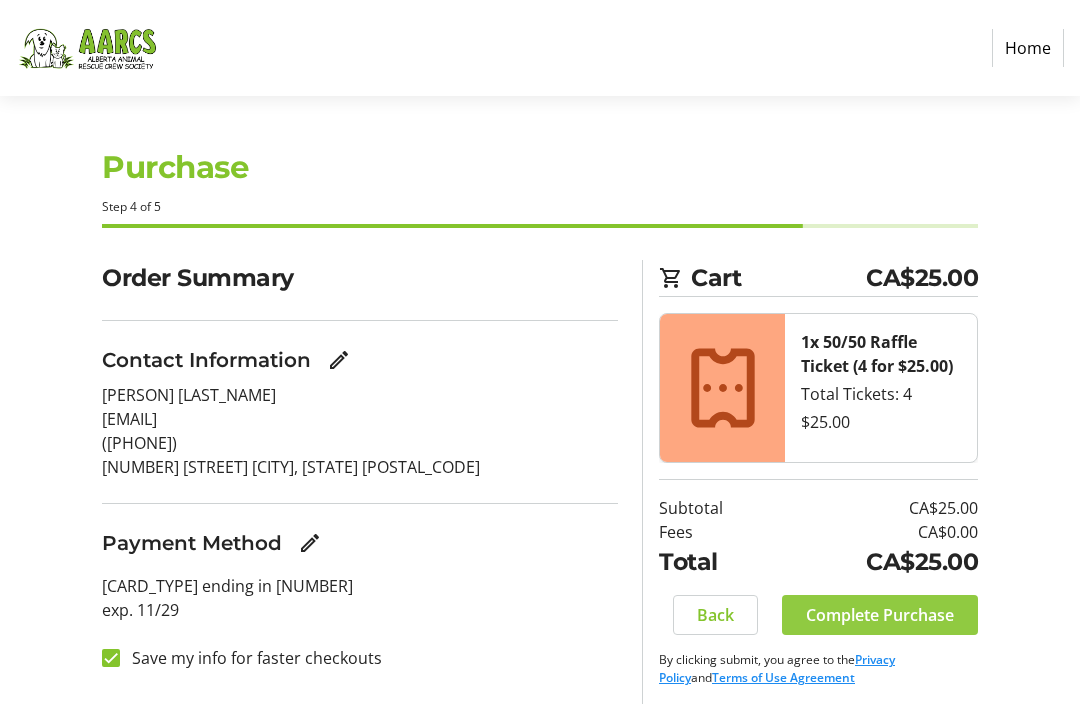 click on "Complete Purchase" 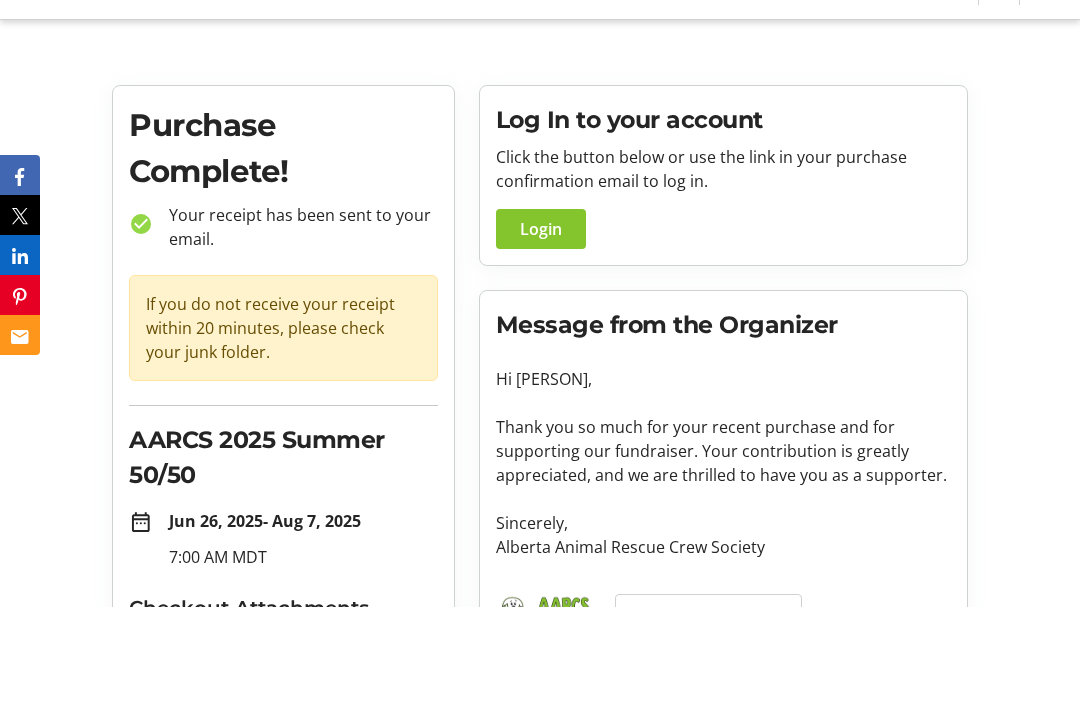 scroll, scrollTop: 103, scrollLeft: 0, axis: vertical 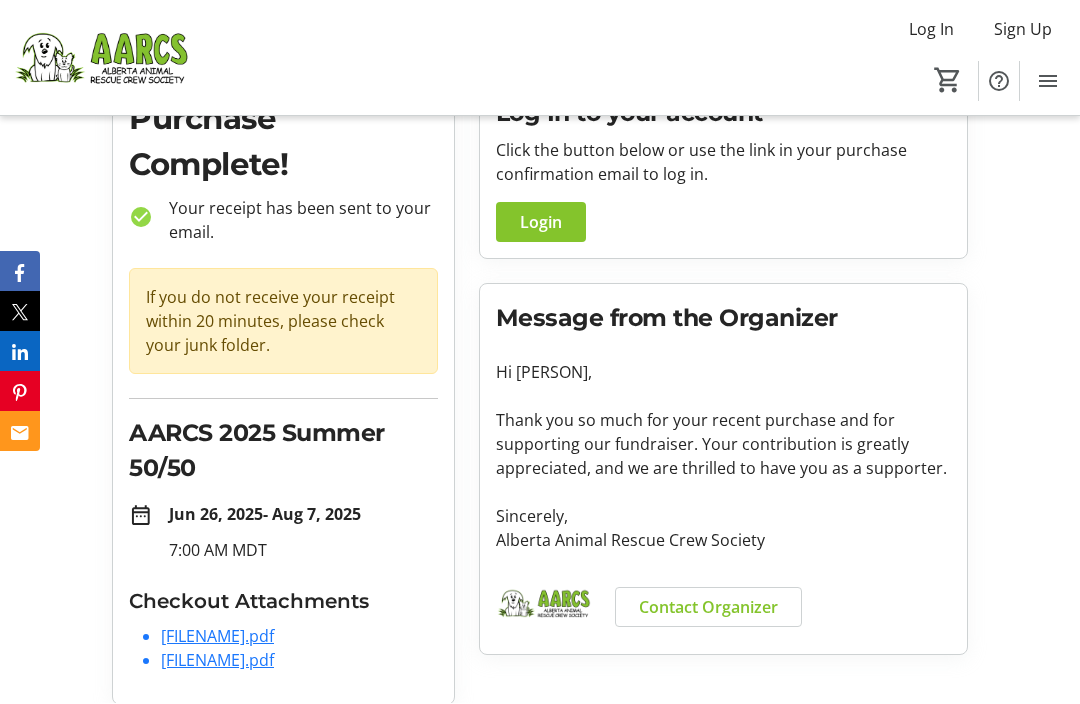 click on "[FILENAME].pdf" 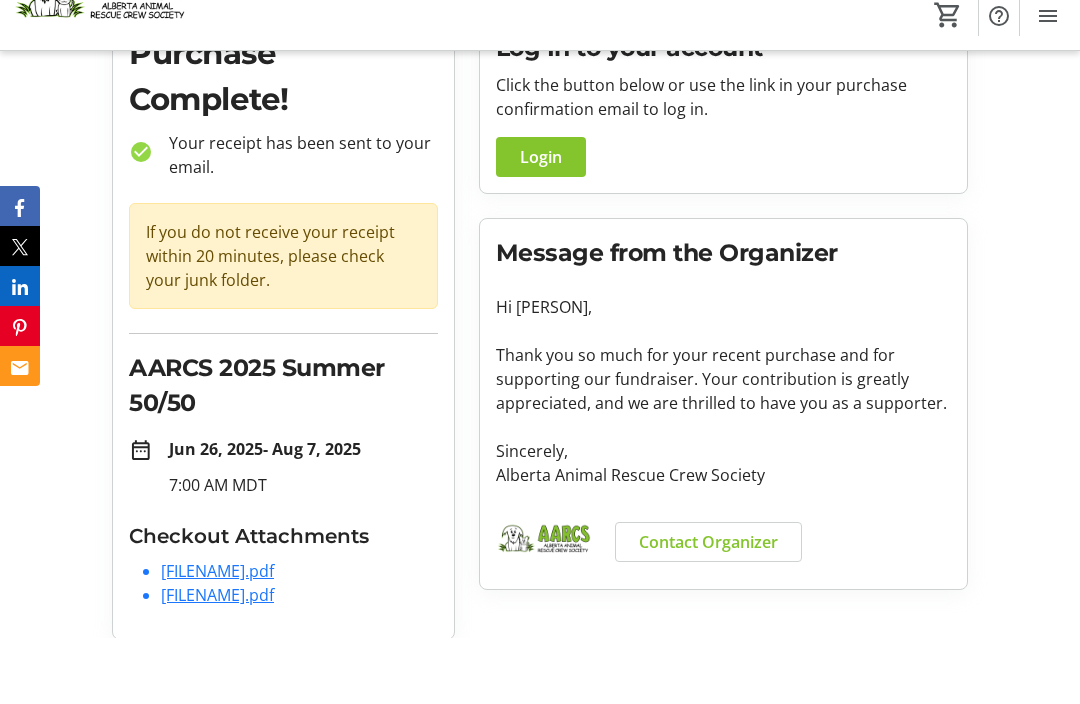 scroll, scrollTop: 169, scrollLeft: 0, axis: vertical 